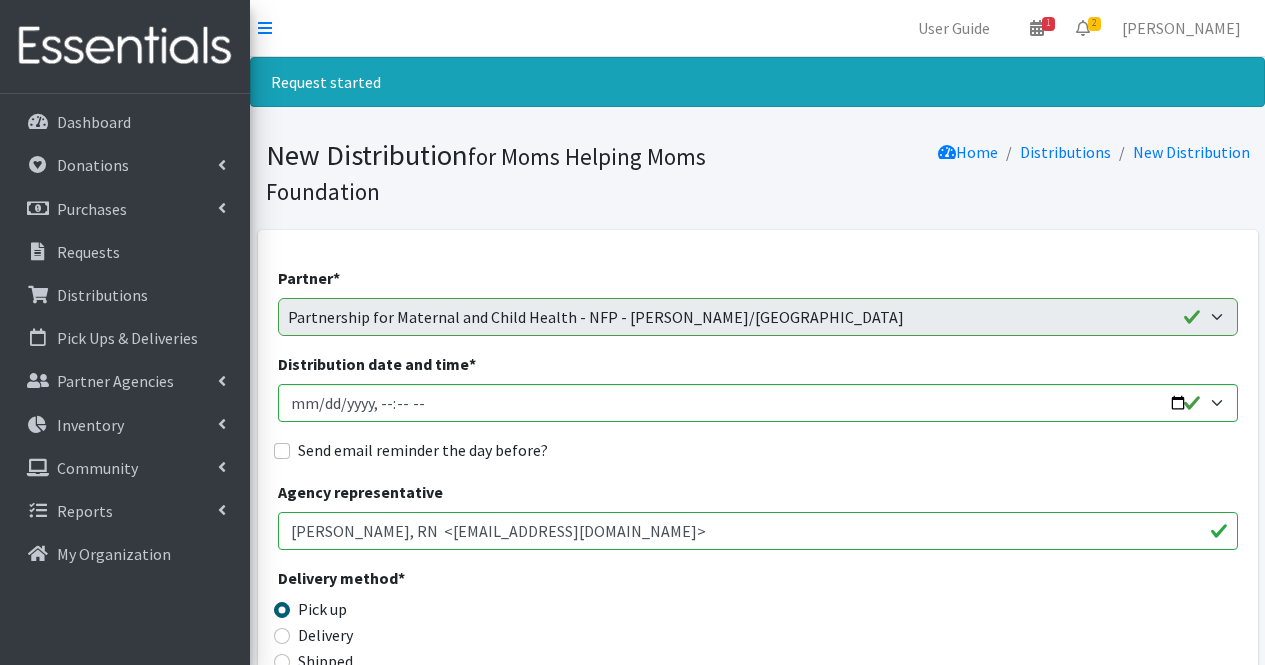 scroll, scrollTop: 1546, scrollLeft: 0, axis: vertical 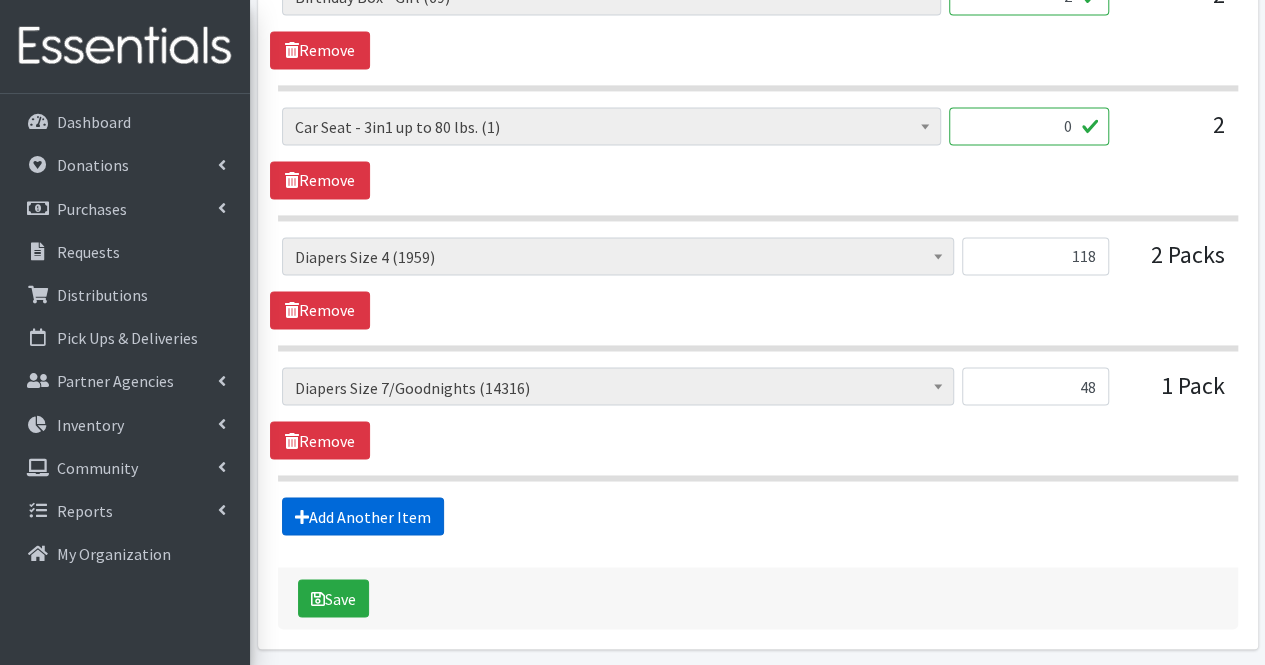 type on "48" 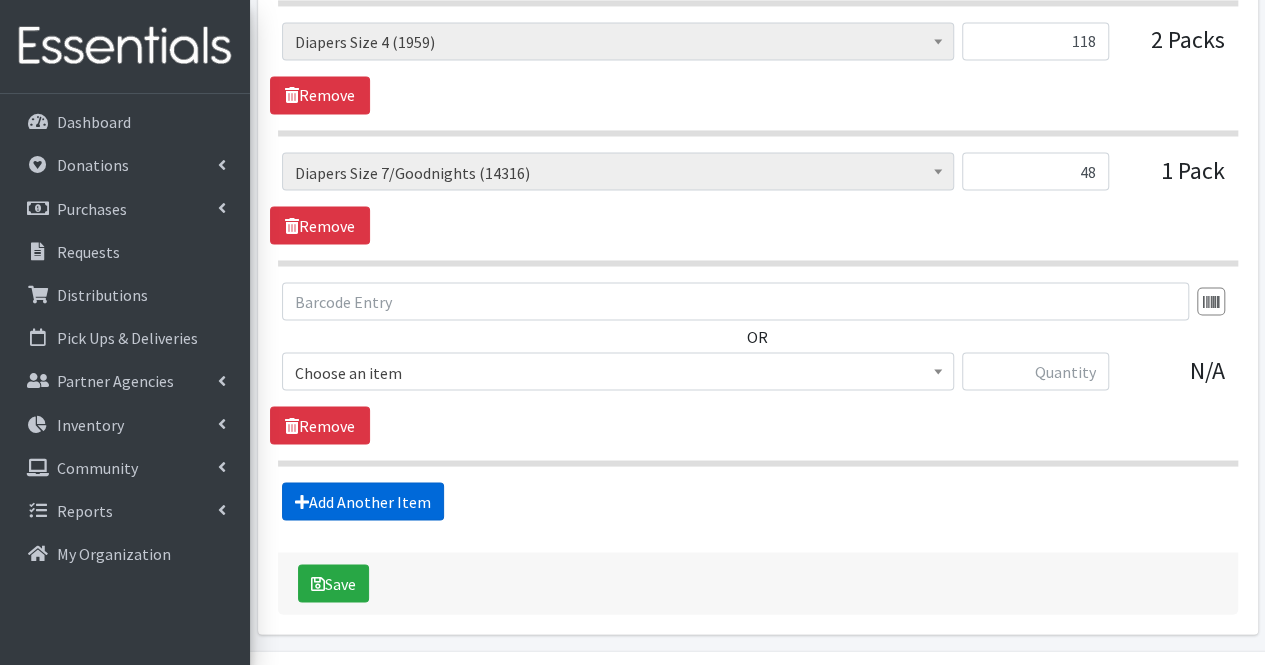 scroll, scrollTop: 1809, scrollLeft: 0, axis: vertical 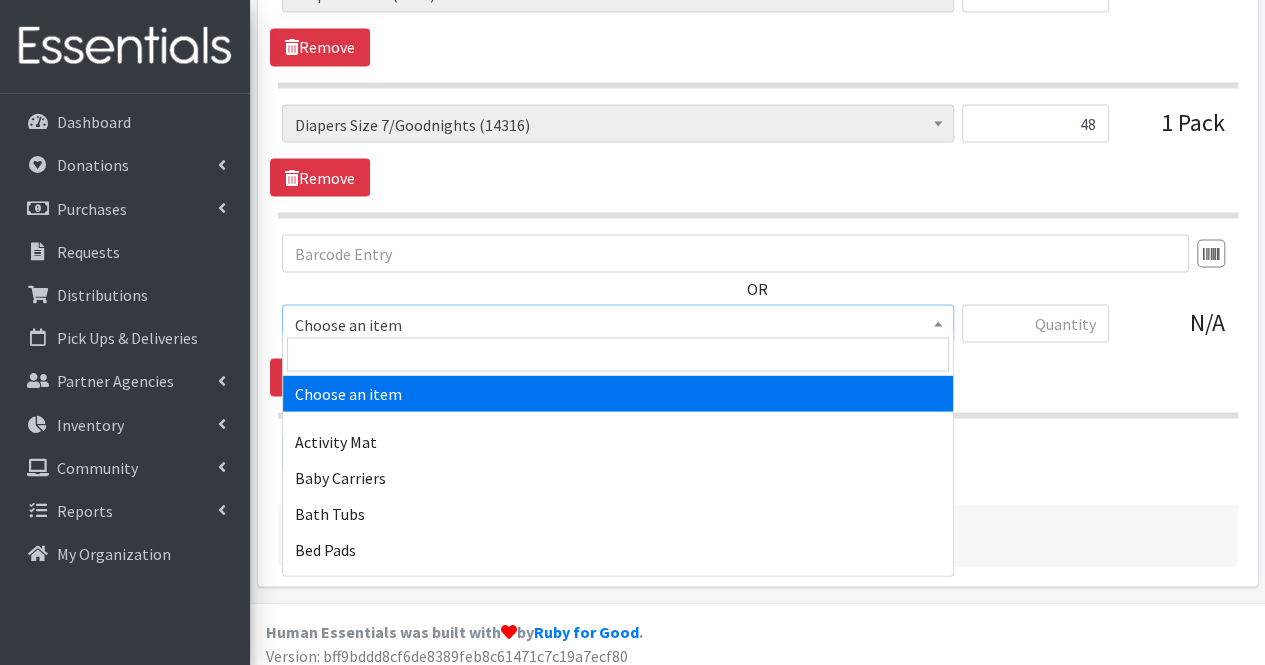 click on "Choose an item" at bounding box center [618, 323] 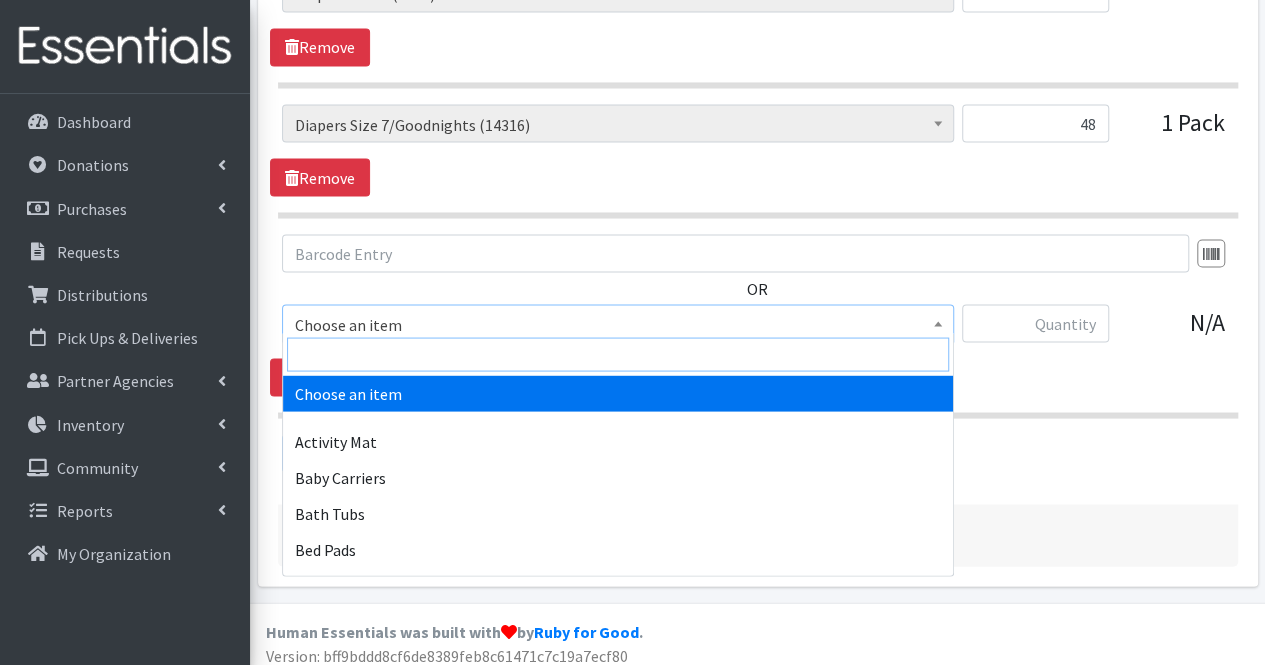 click at bounding box center (618, 354) 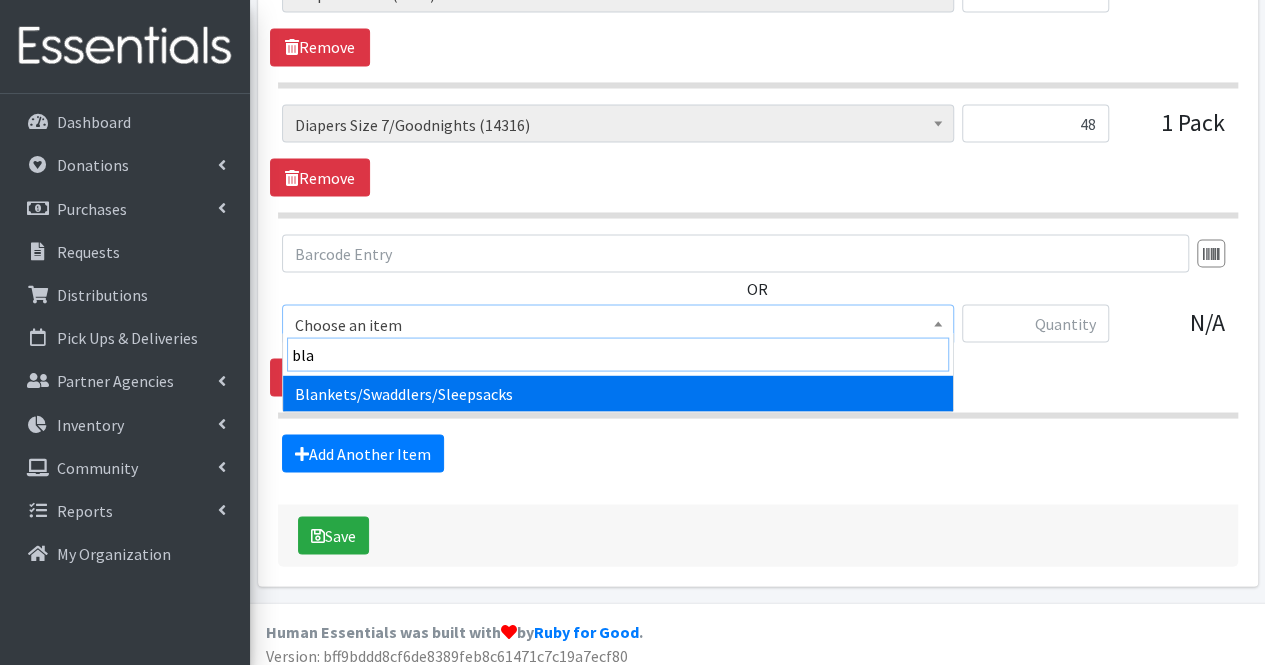 type on "[PERSON_NAME]" 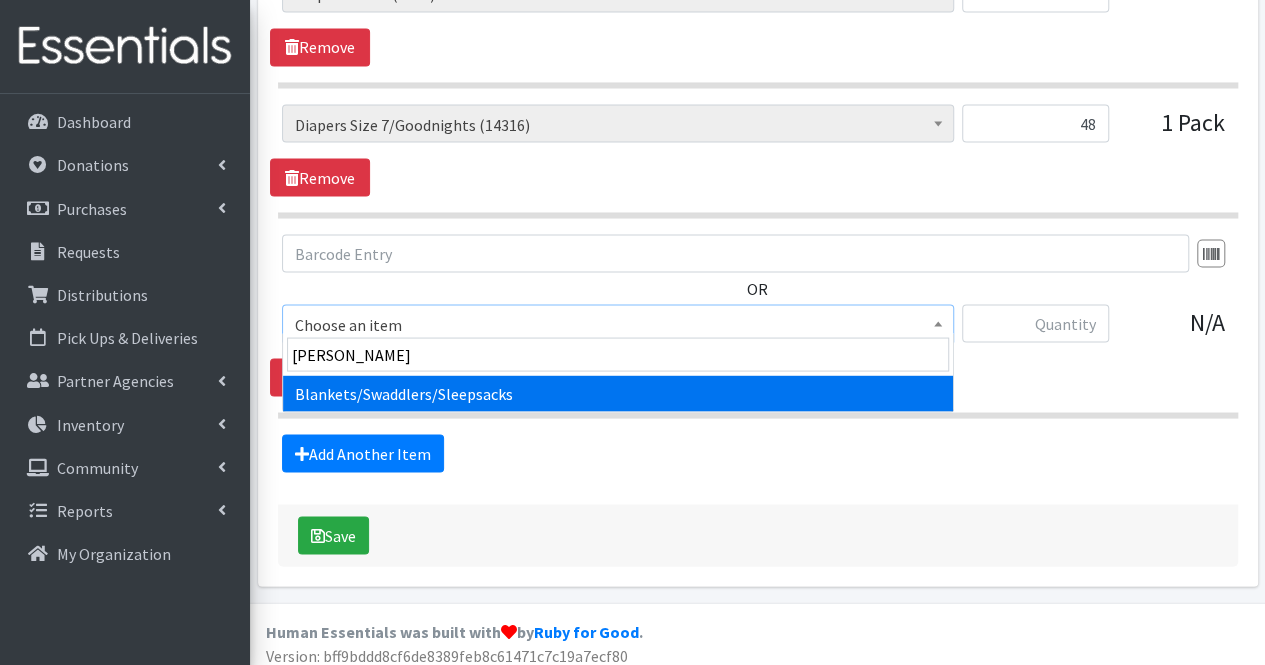 select on "1933" 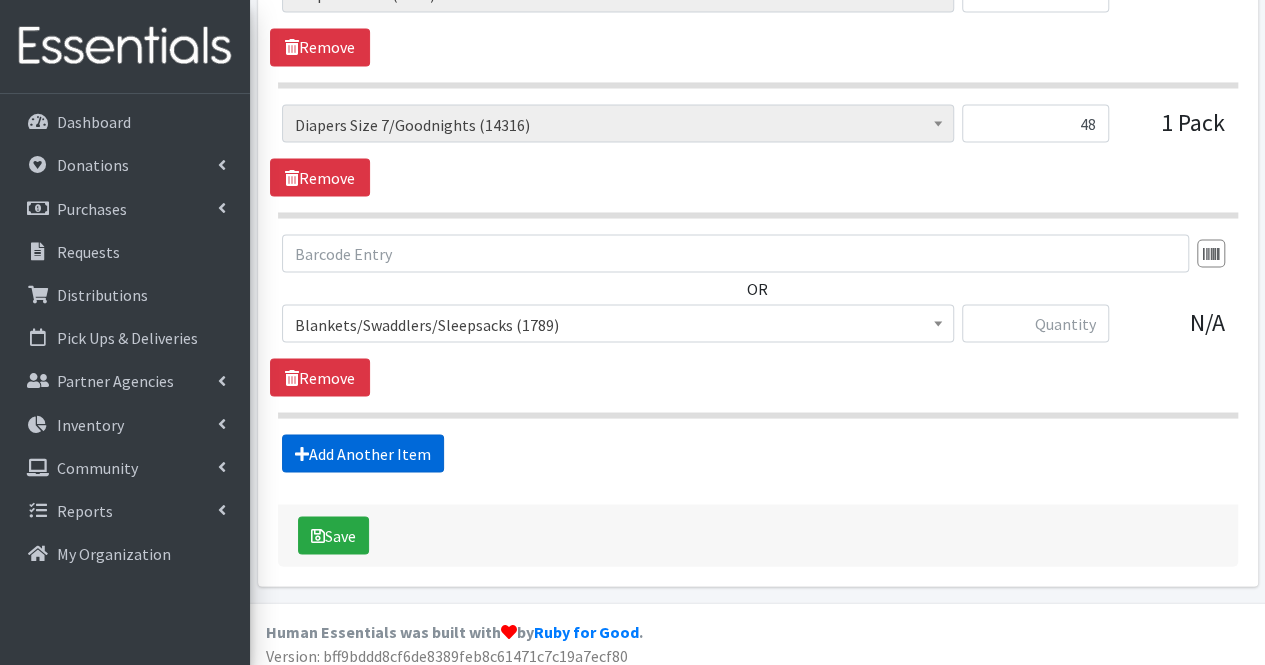 drag, startPoint x: 393, startPoint y: 427, endPoint x: 330, endPoint y: 456, distance: 69.354164 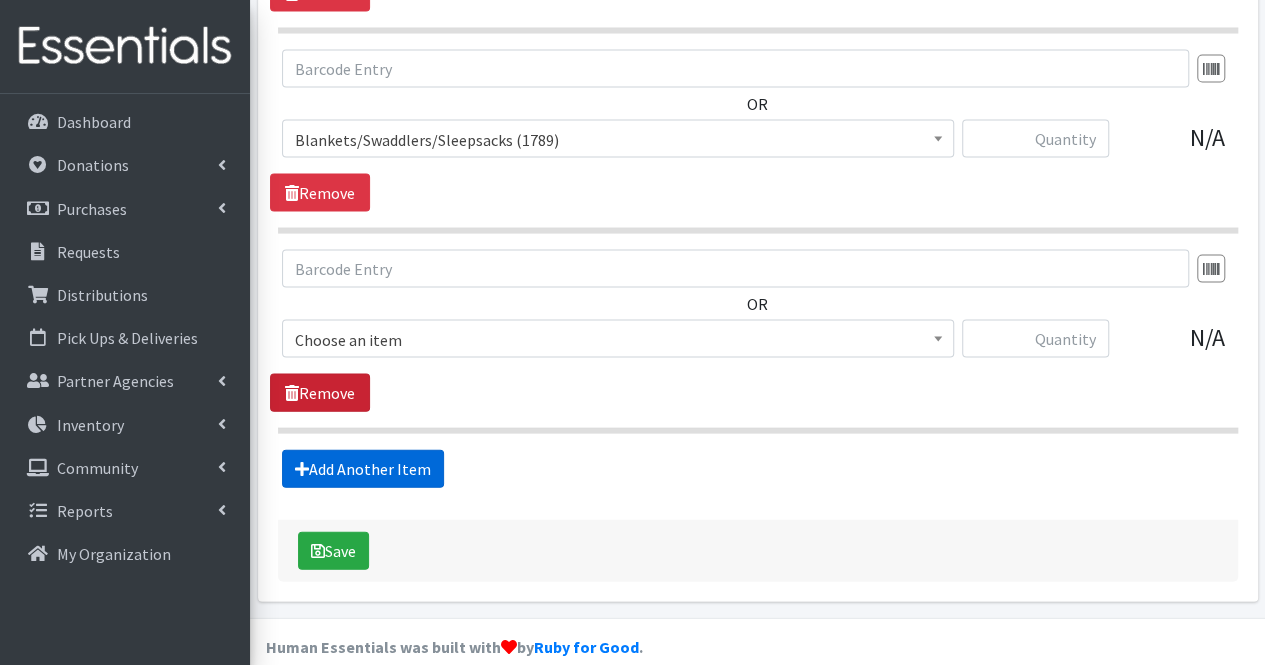 scroll, scrollTop: 2008, scrollLeft: 0, axis: vertical 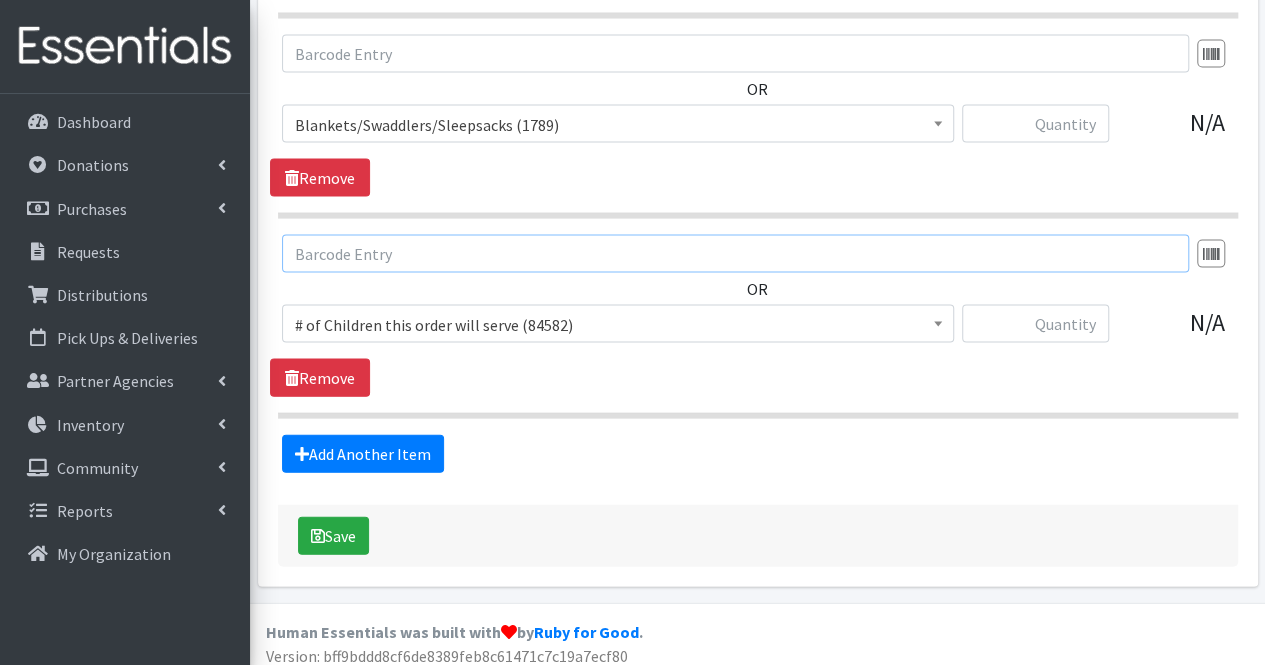 click at bounding box center (735, 254) 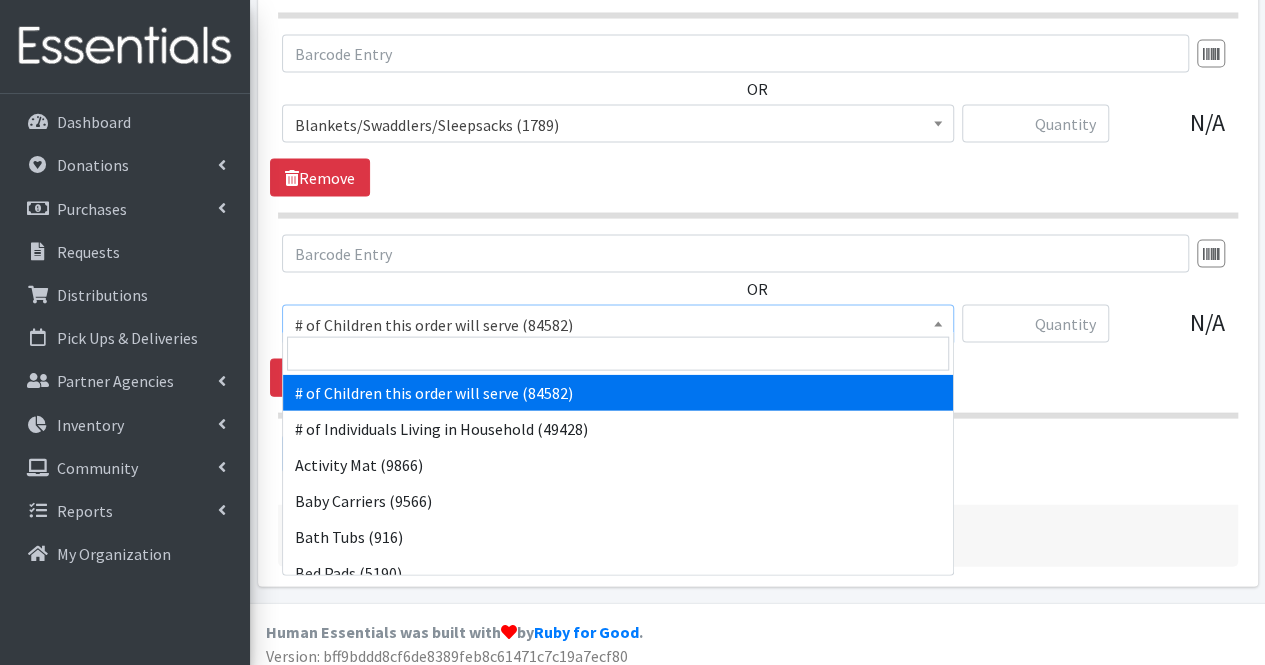 click on "# of Children this order will serve (84582)" at bounding box center (618, 325) 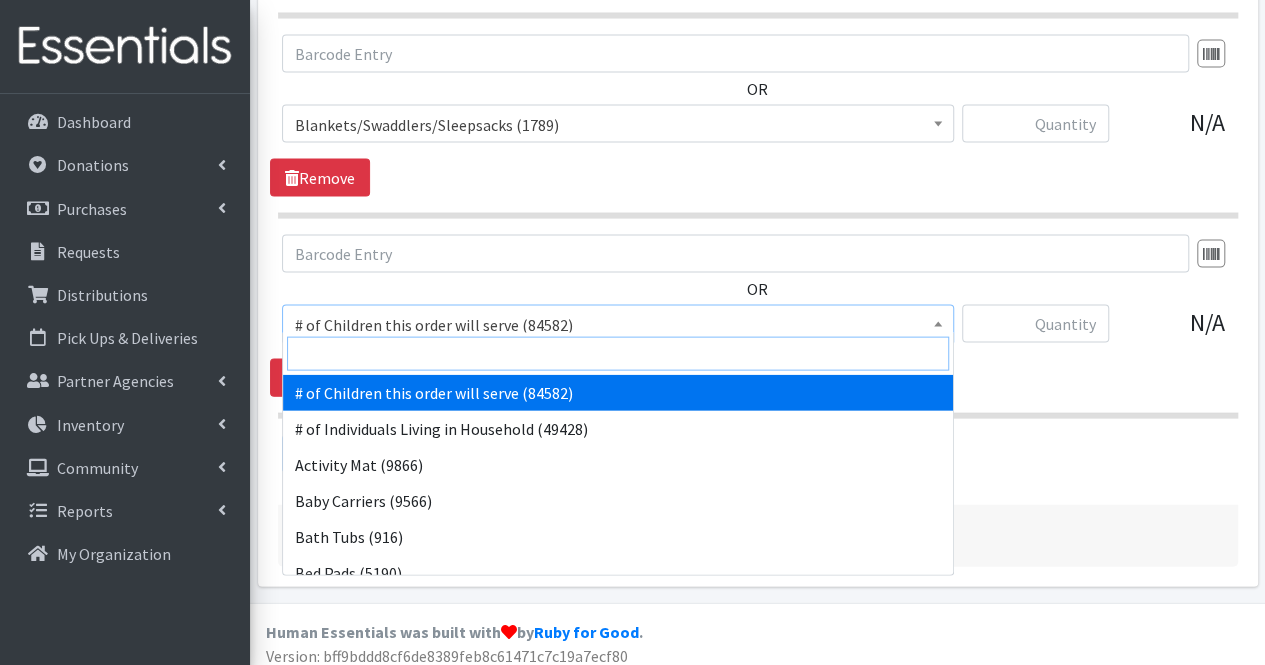click at bounding box center [618, 354] 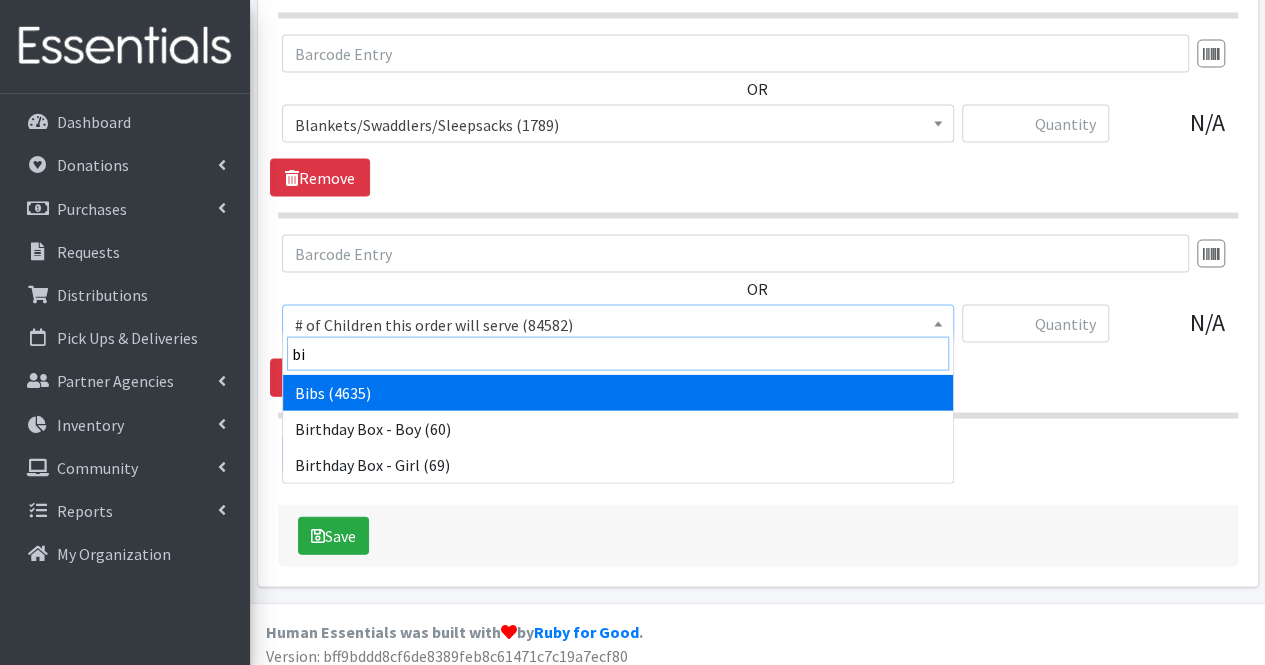 type on "bib" 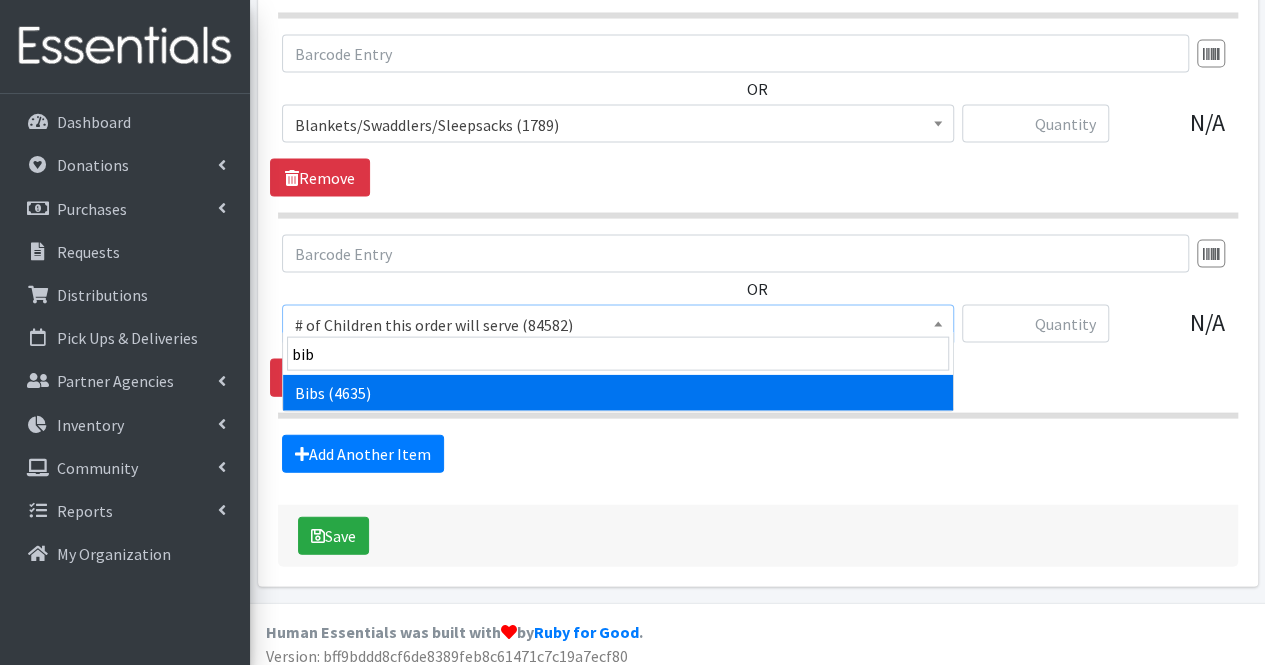 select on "293" 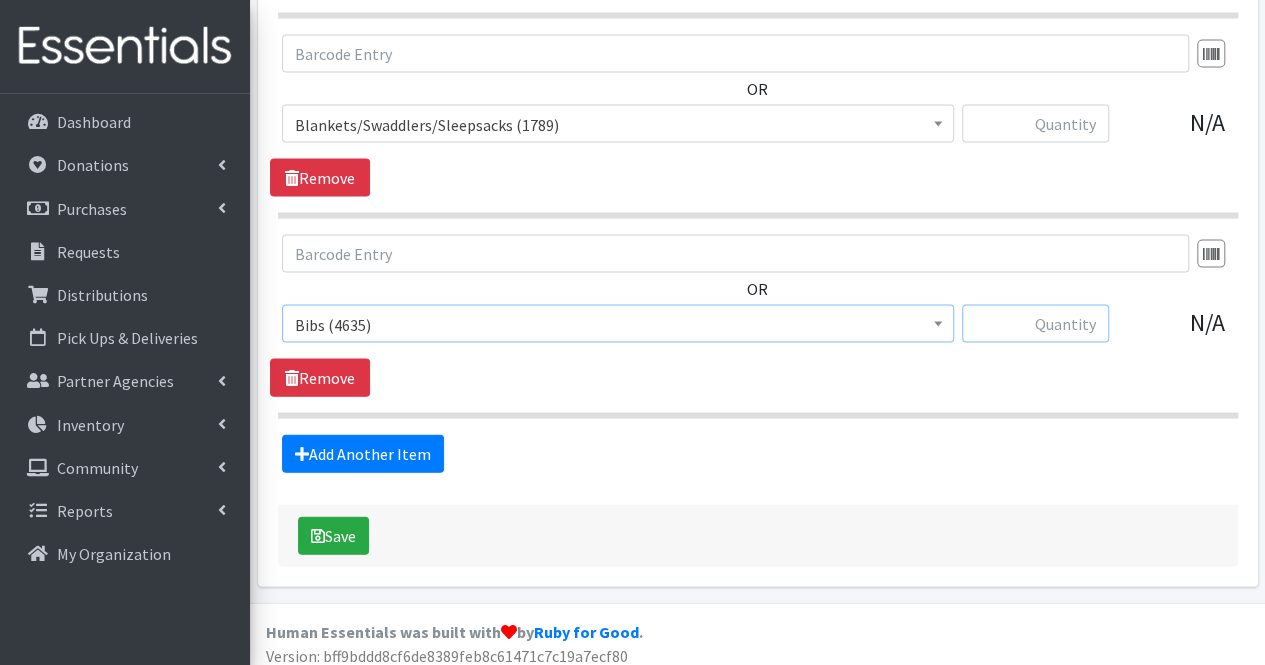 click at bounding box center [1035, 324] 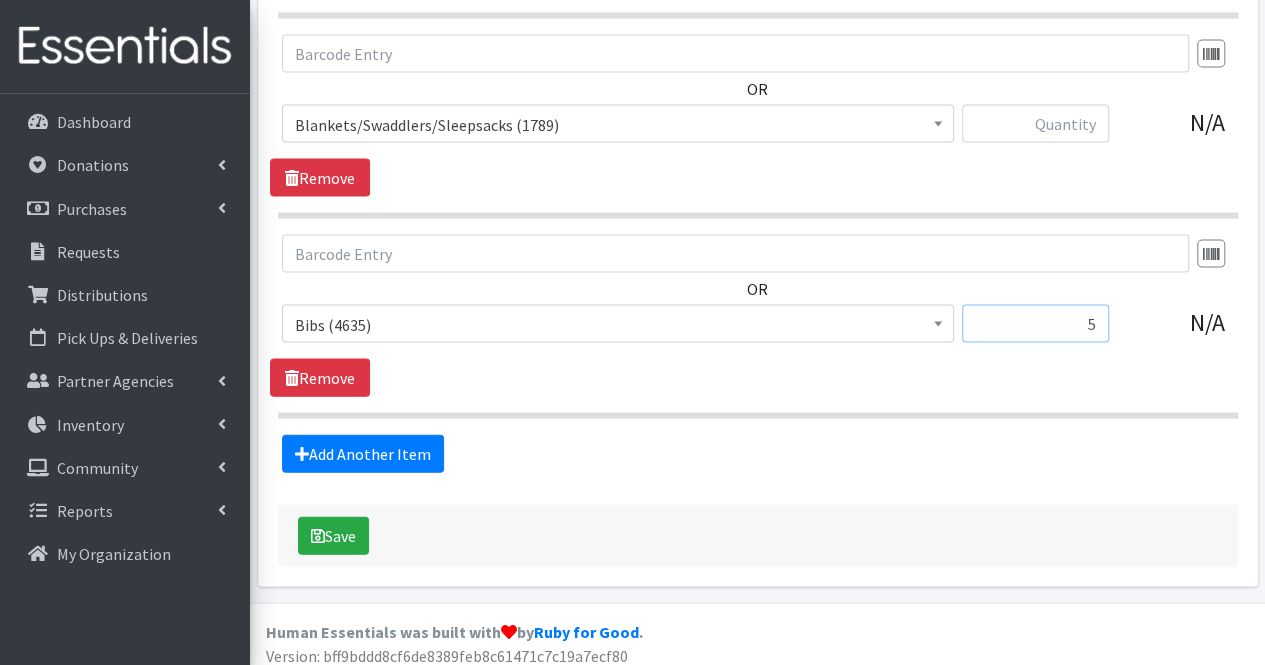 type on "5" 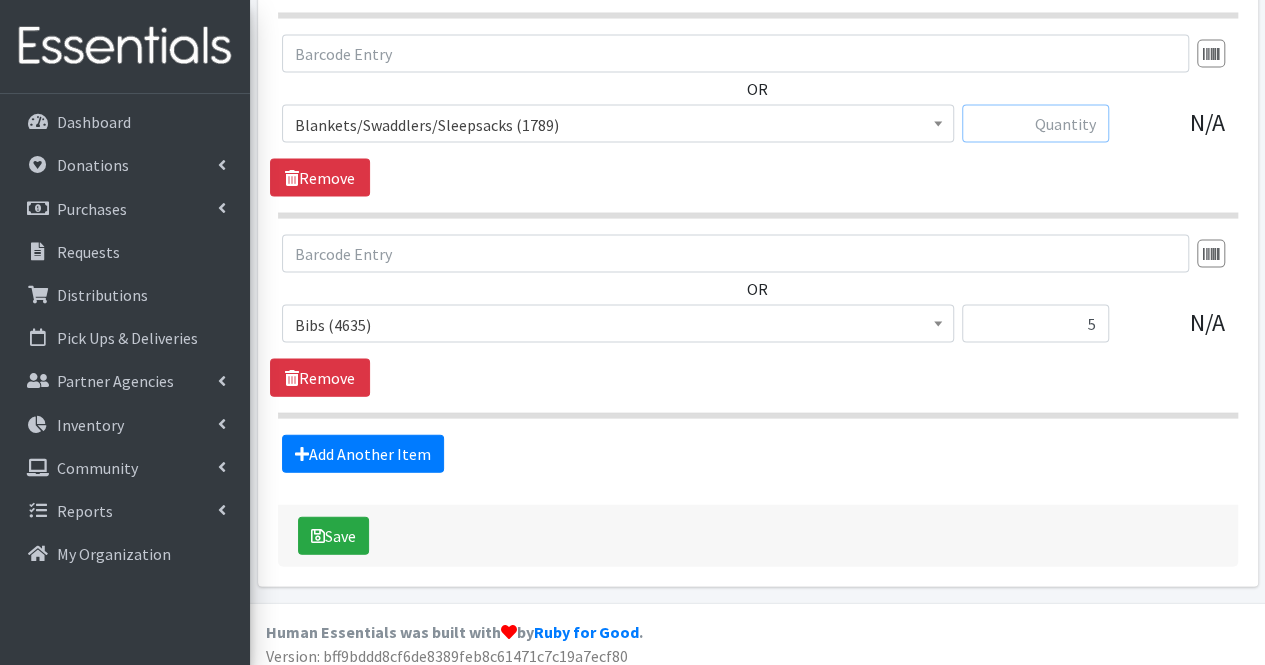 click at bounding box center (1035, 124) 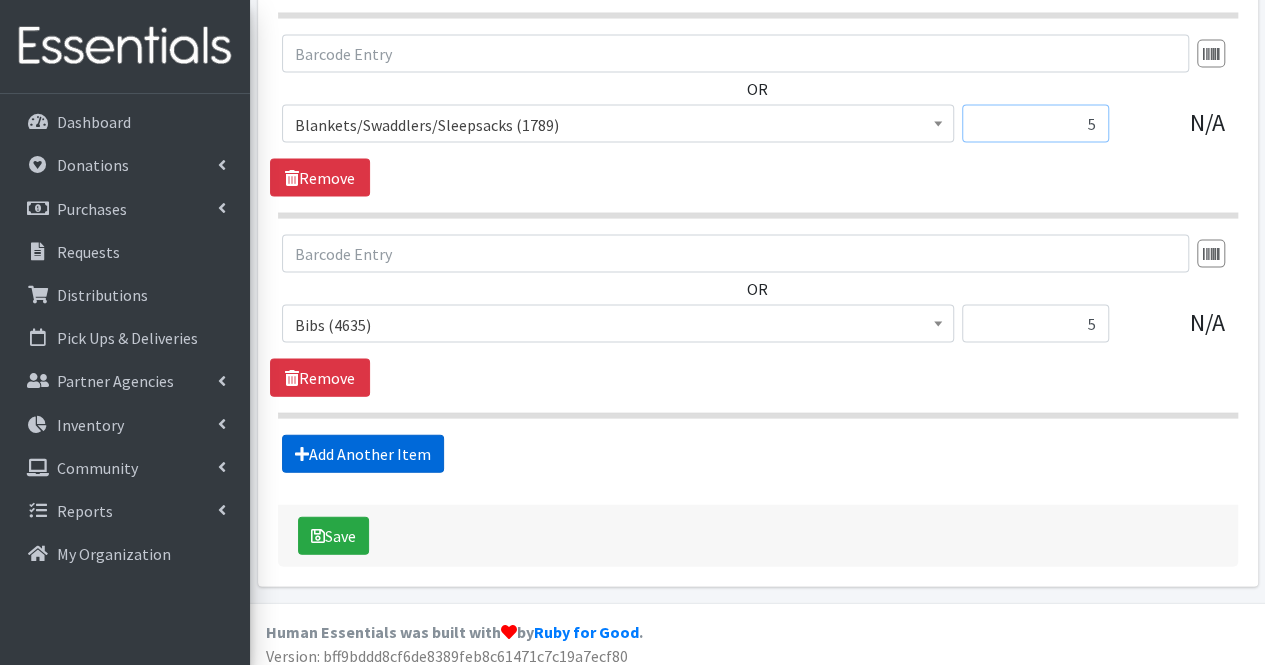 type on "5" 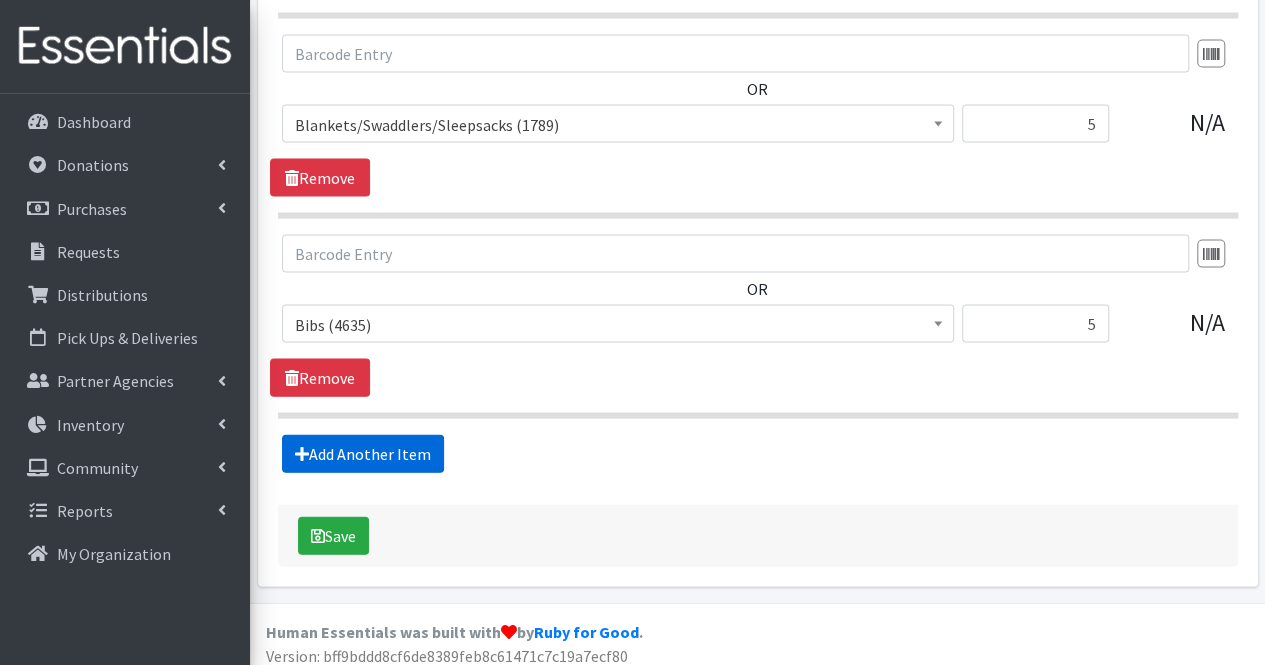 click on "Add Another Item" at bounding box center (363, 454) 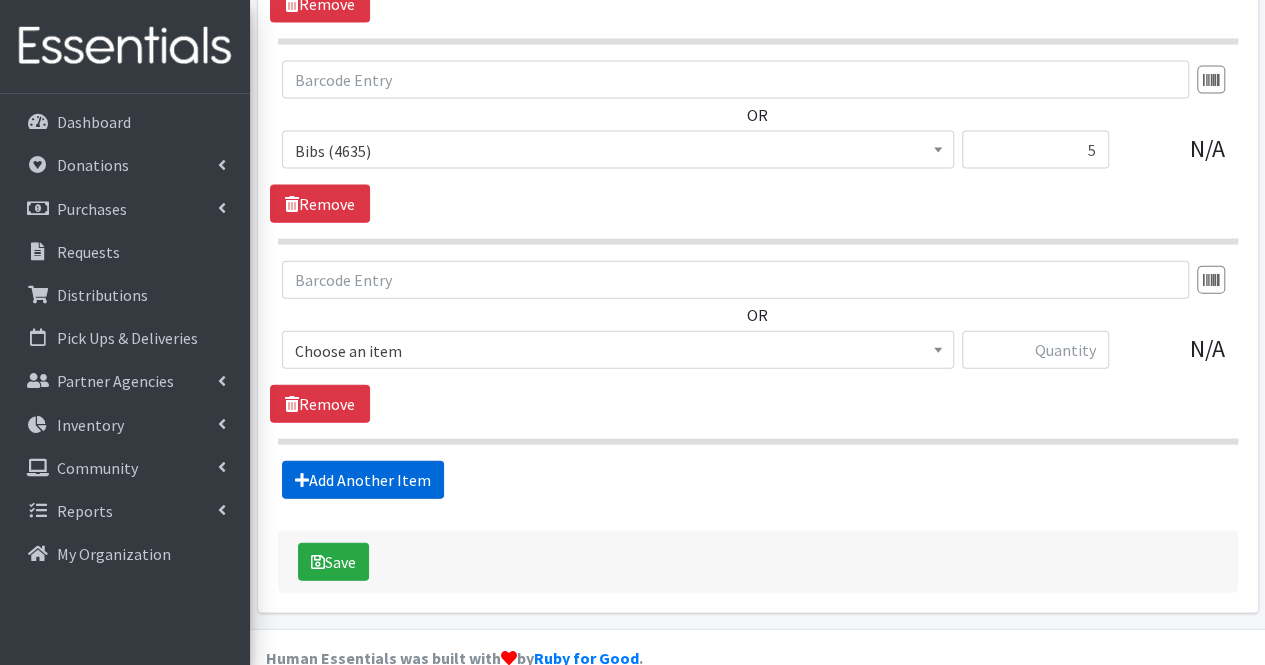 scroll, scrollTop: 2207, scrollLeft: 0, axis: vertical 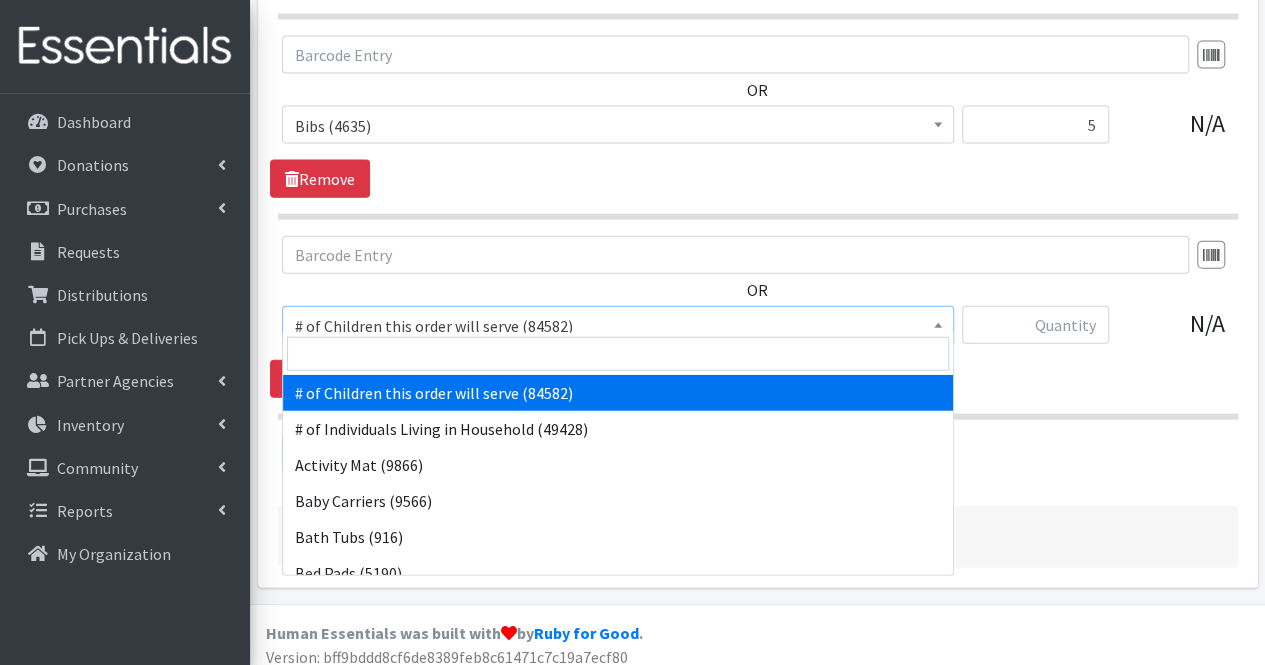 click on "# of Children this order will serve (84582)" at bounding box center (618, 326) 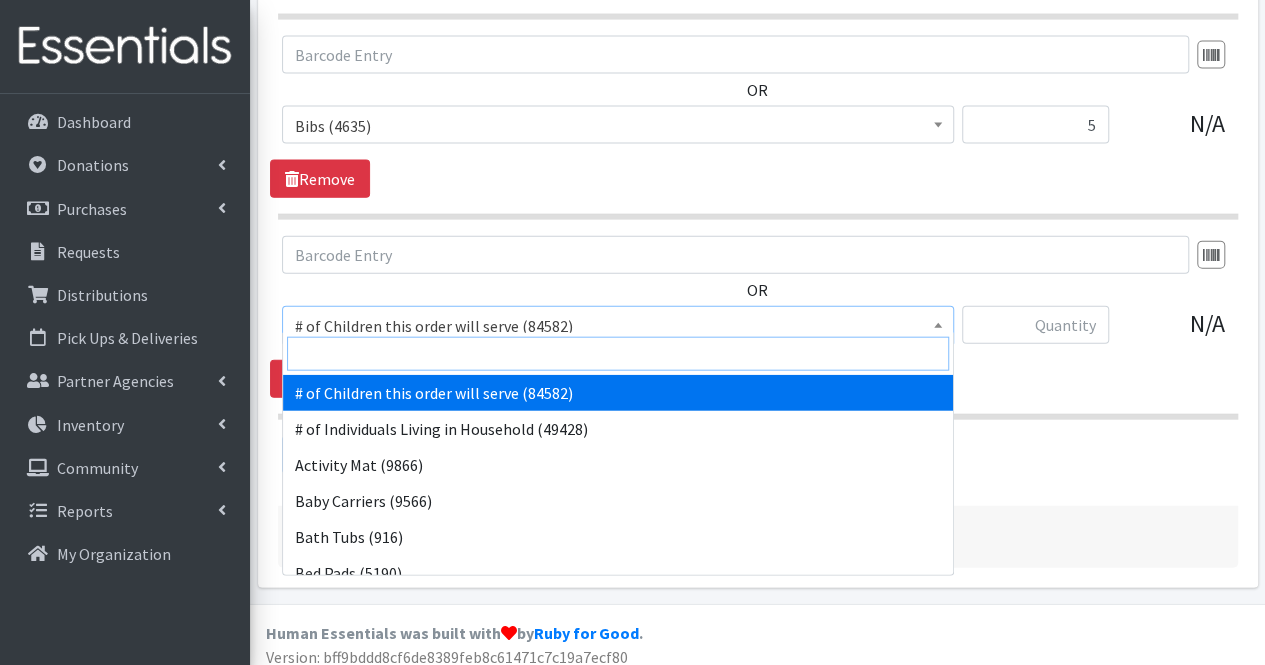 click at bounding box center [618, 354] 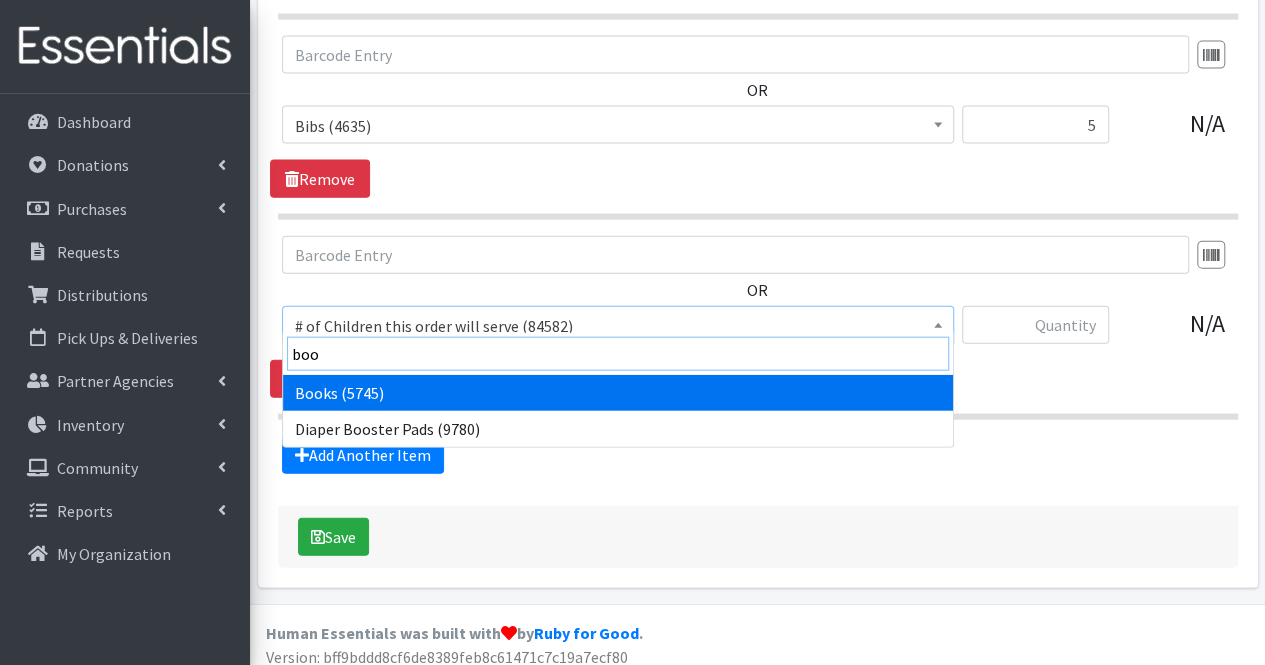 type on "book" 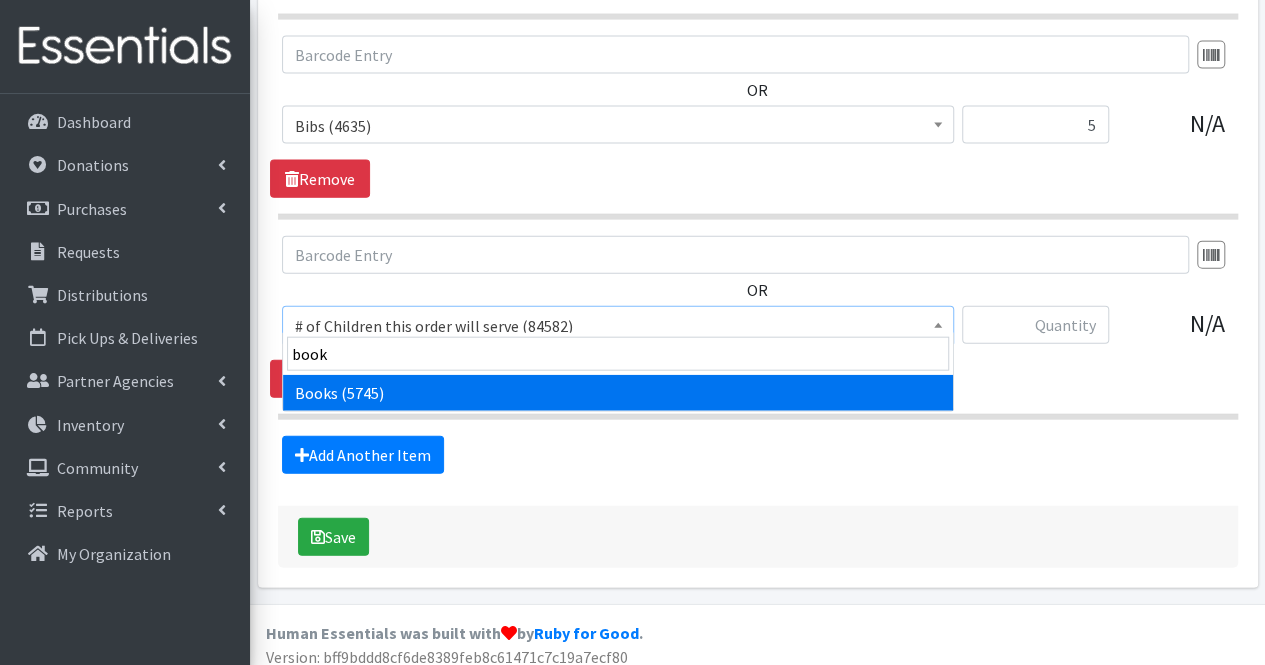 select on "1947" 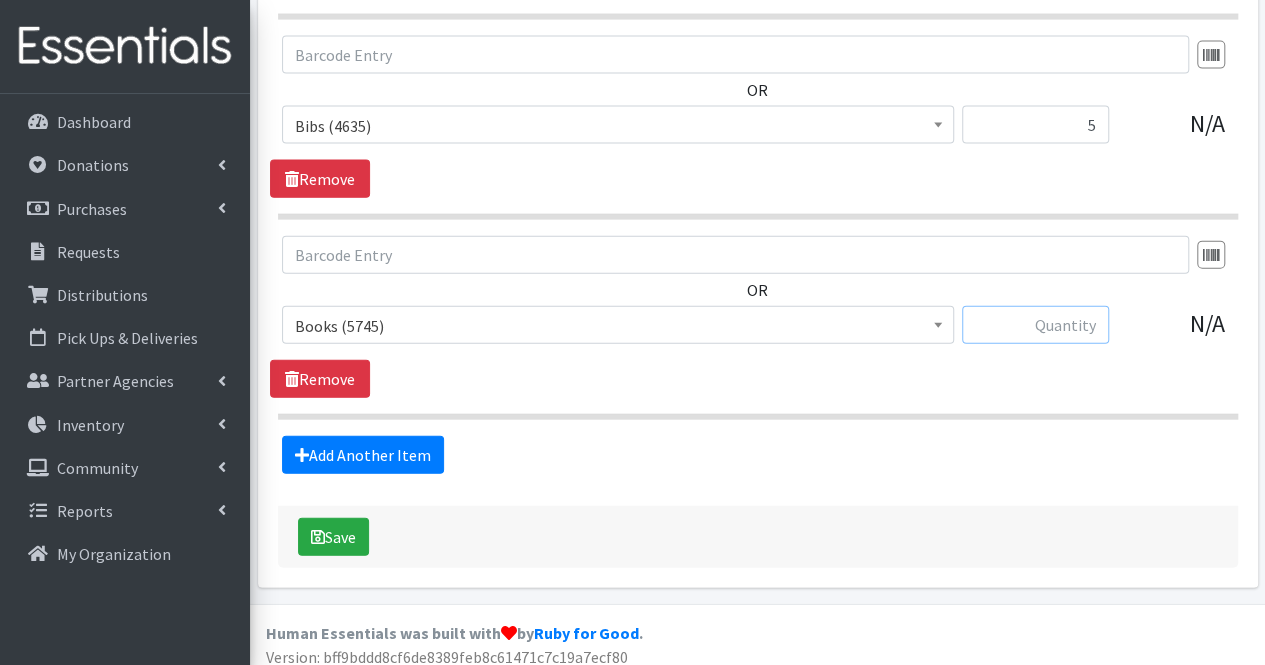 click at bounding box center [1035, 325] 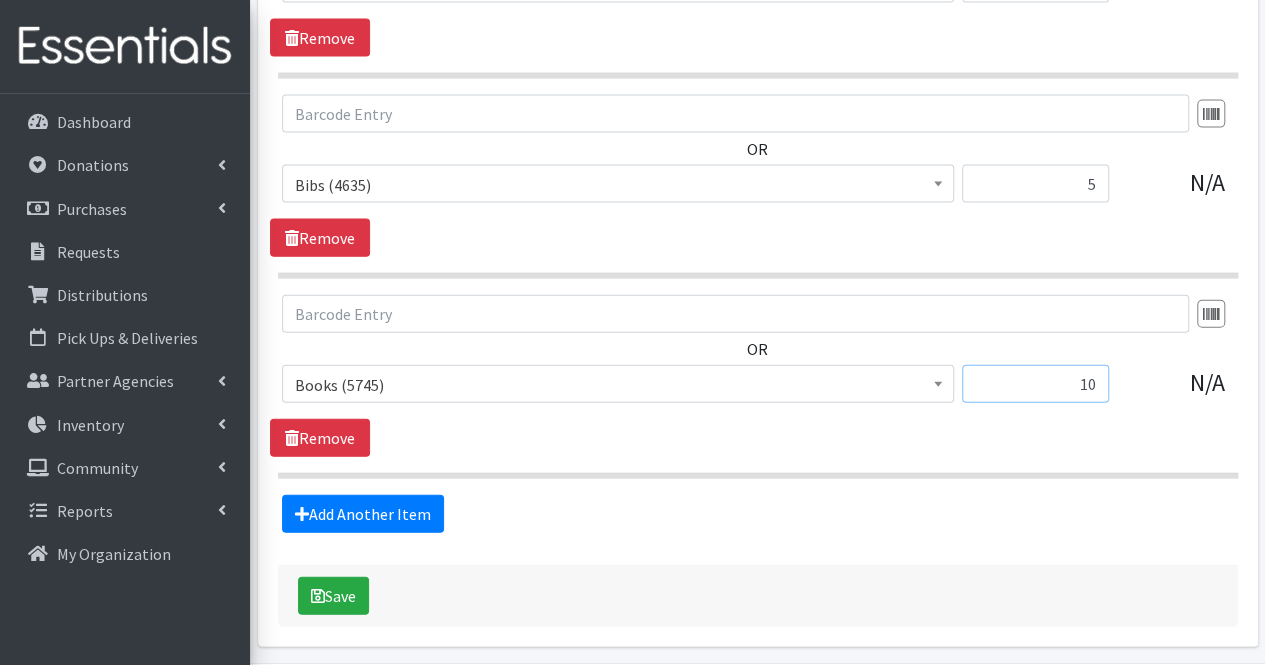 scroll, scrollTop: 2207, scrollLeft: 0, axis: vertical 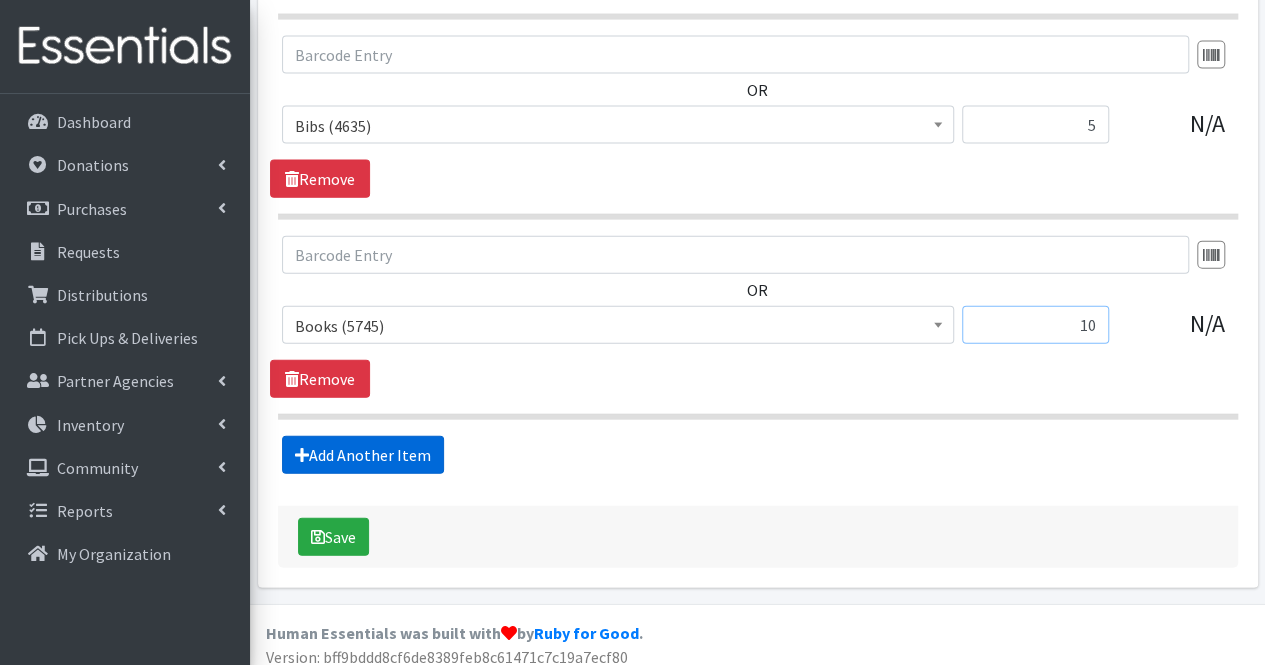type on "10" 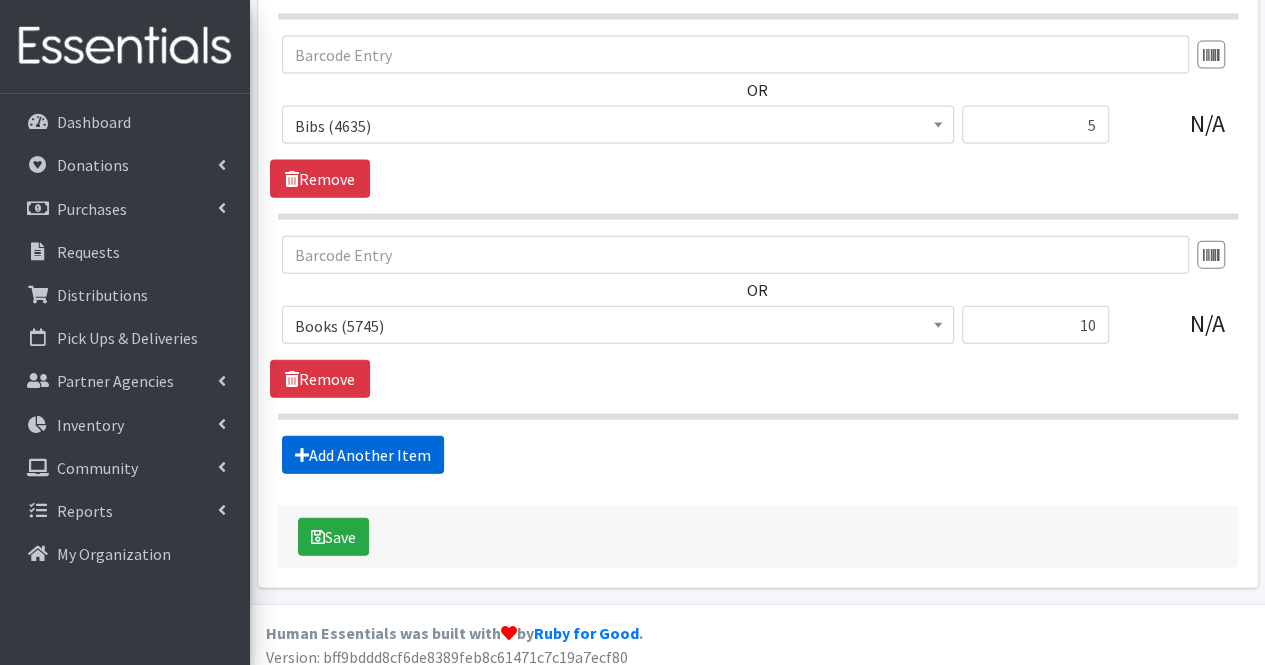 click on "Add Another Item" at bounding box center (363, 455) 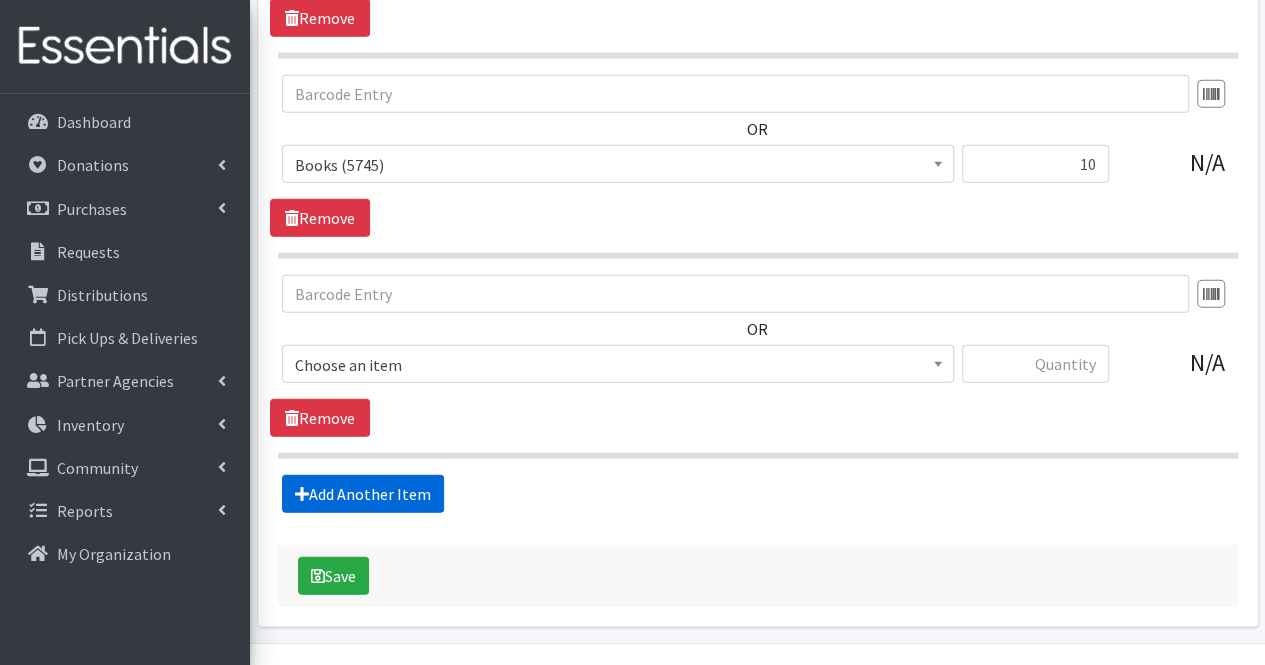 scroll, scrollTop: 2406, scrollLeft: 0, axis: vertical 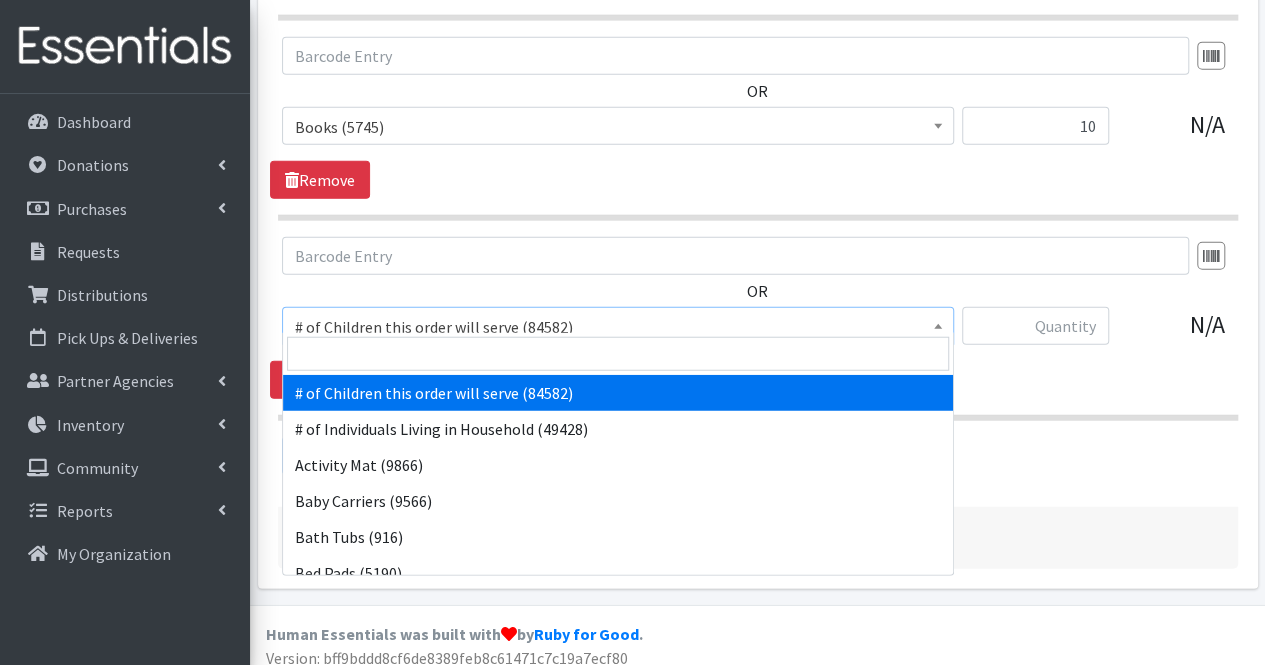 click on "# of Children this order will serve (84582)" at bounding box center [618, 327] 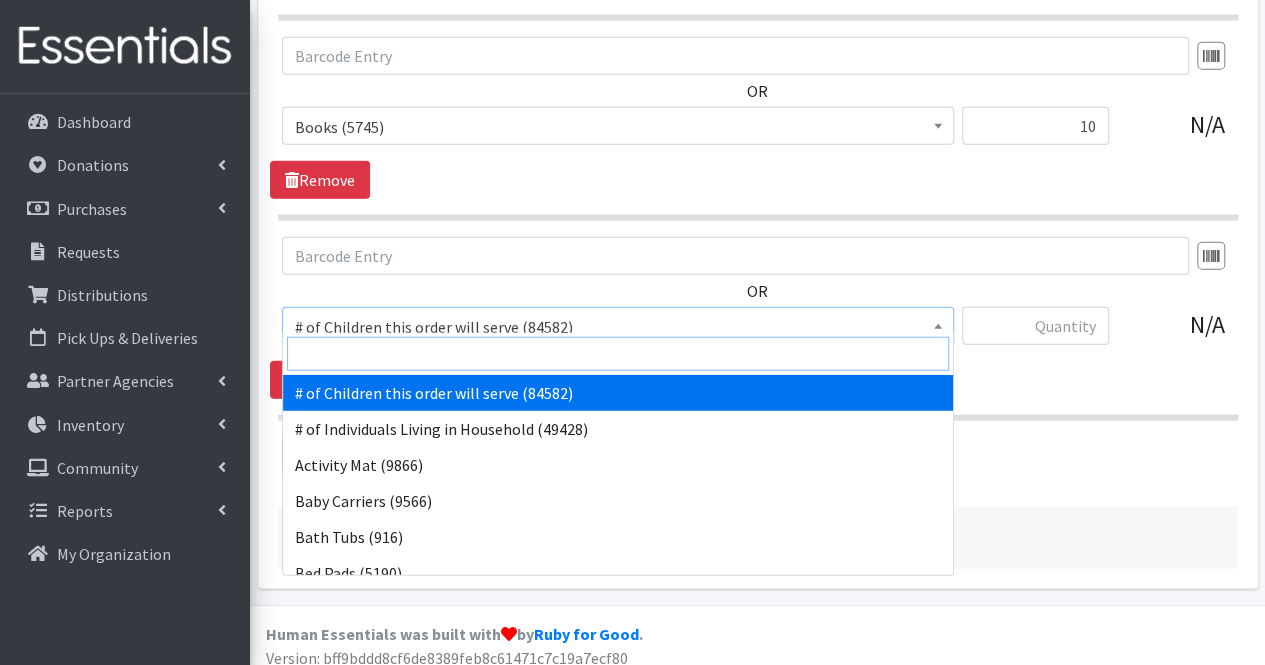 click at bounding box center (618, 354) 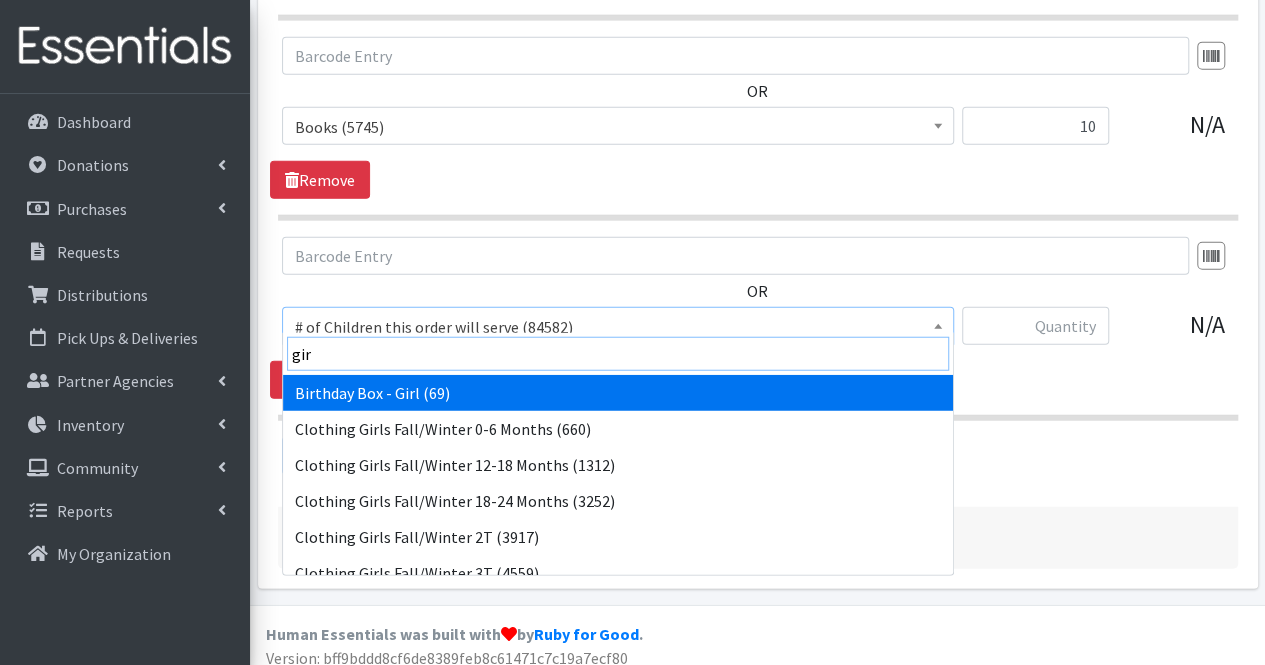 type on "girl" 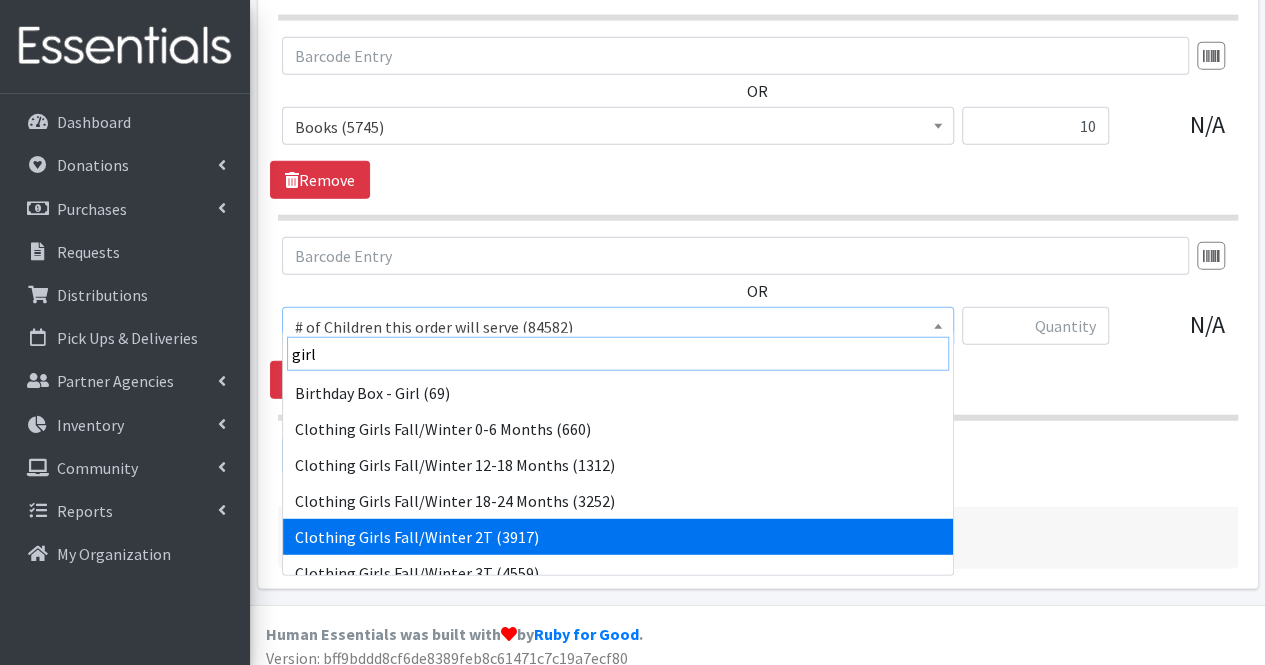 scroll, scrollTop: 16, scrollLeft: 0, axis: vertical 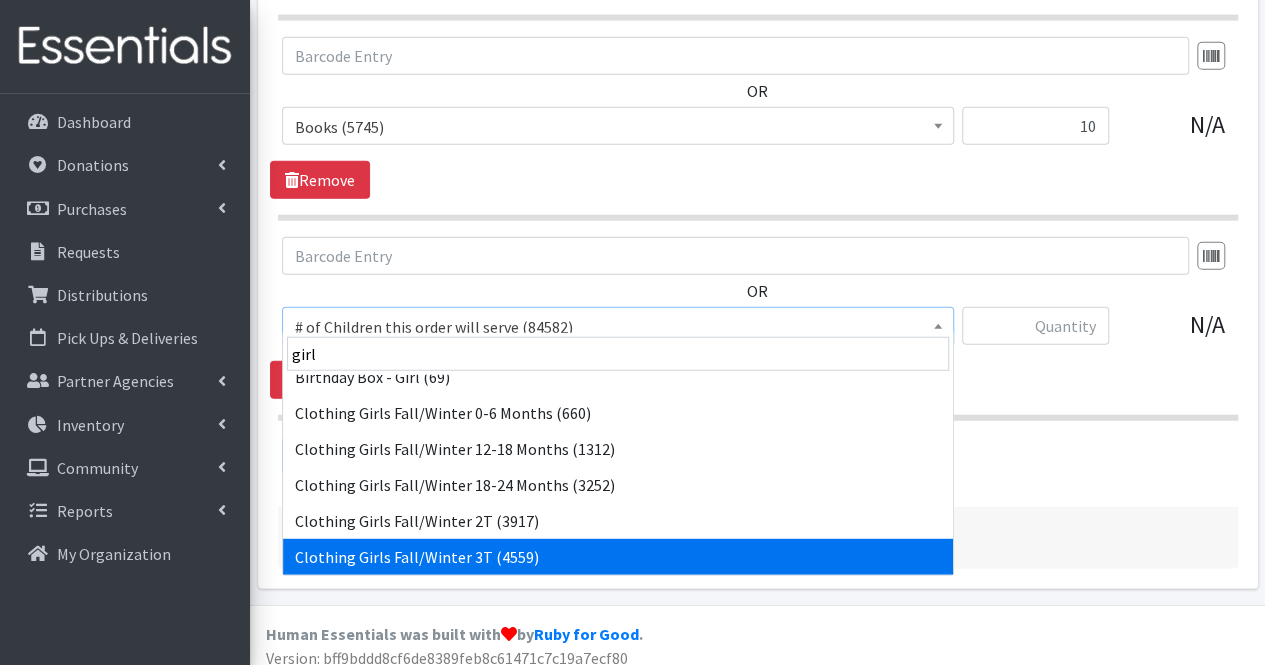 select on "5753" 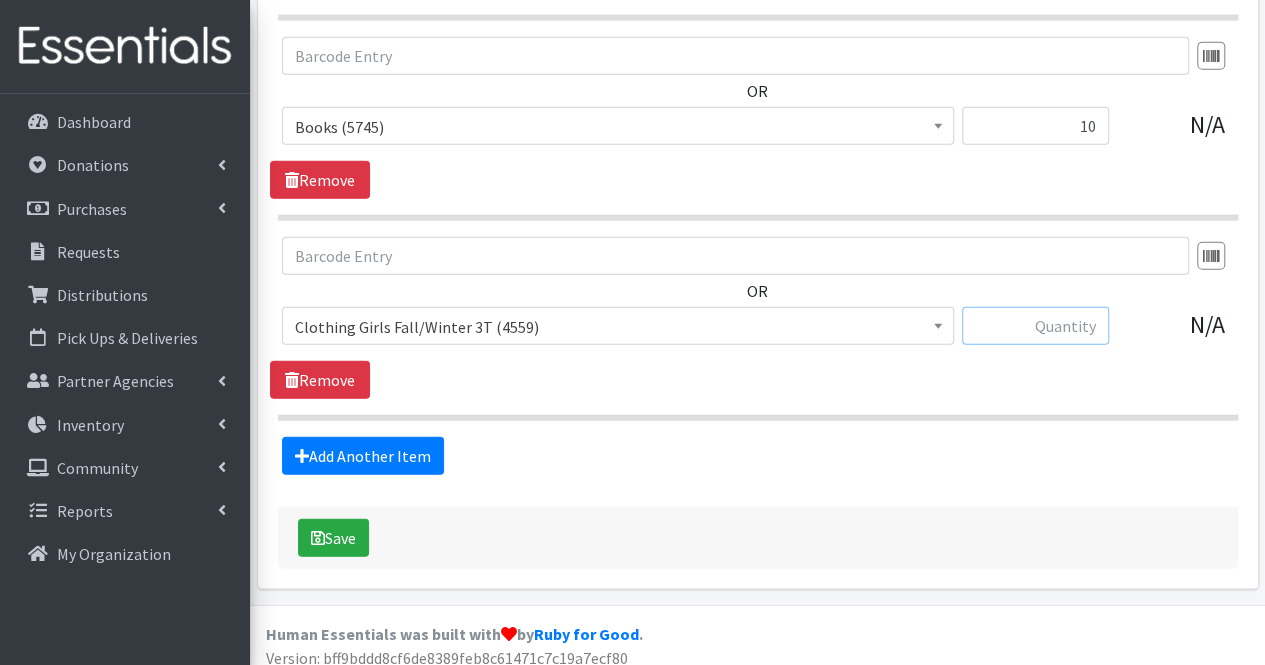 click at bounding box center (1035, 326) 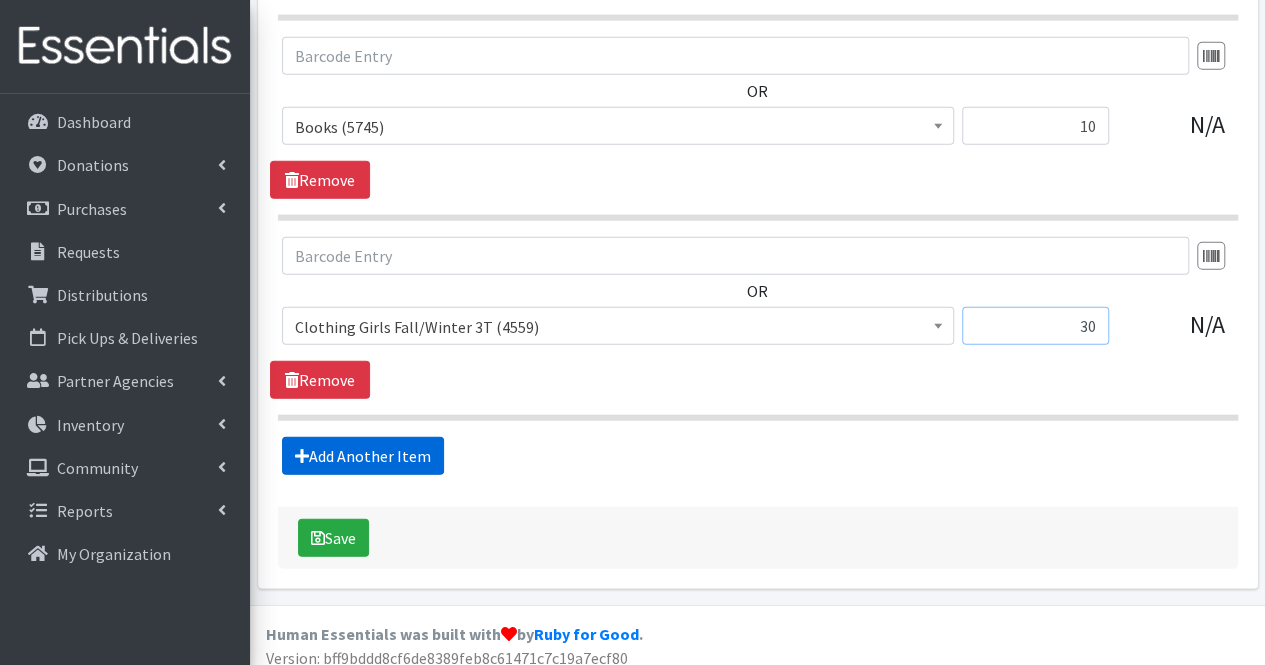 type on "30" 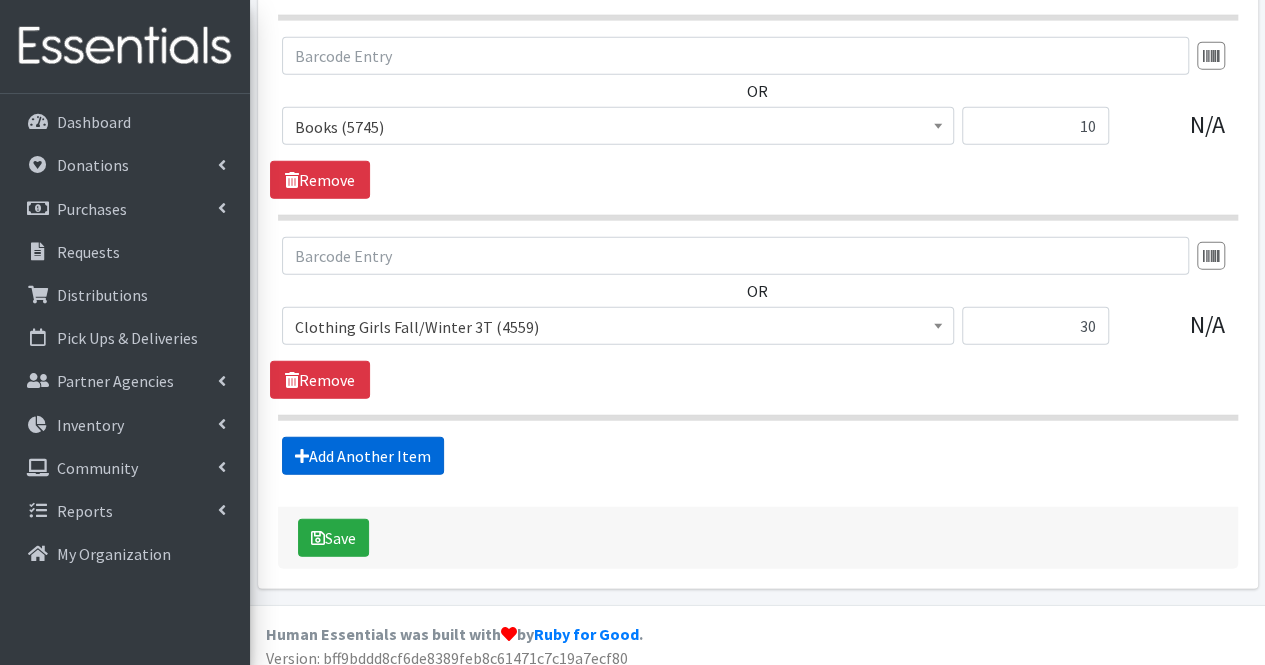 click on "Add Another Item" at bounding box center [363, 456] 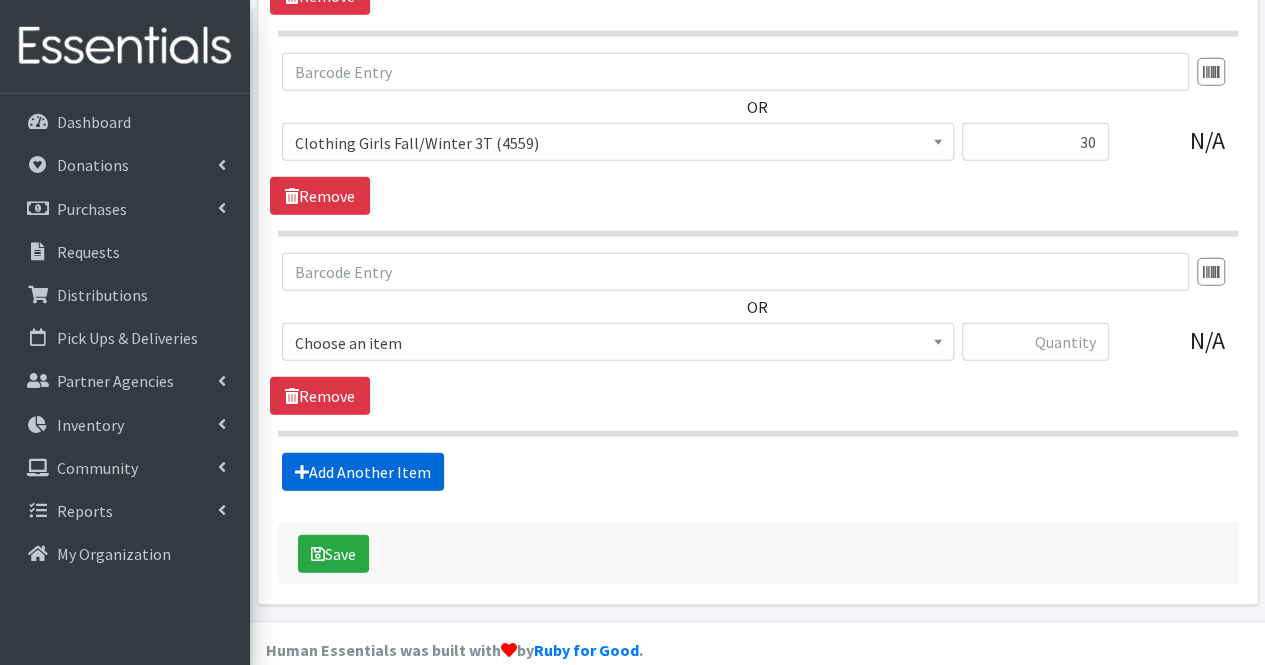 scroll, scrollTop: 2605, scrollLeft: 0, axis: vertical 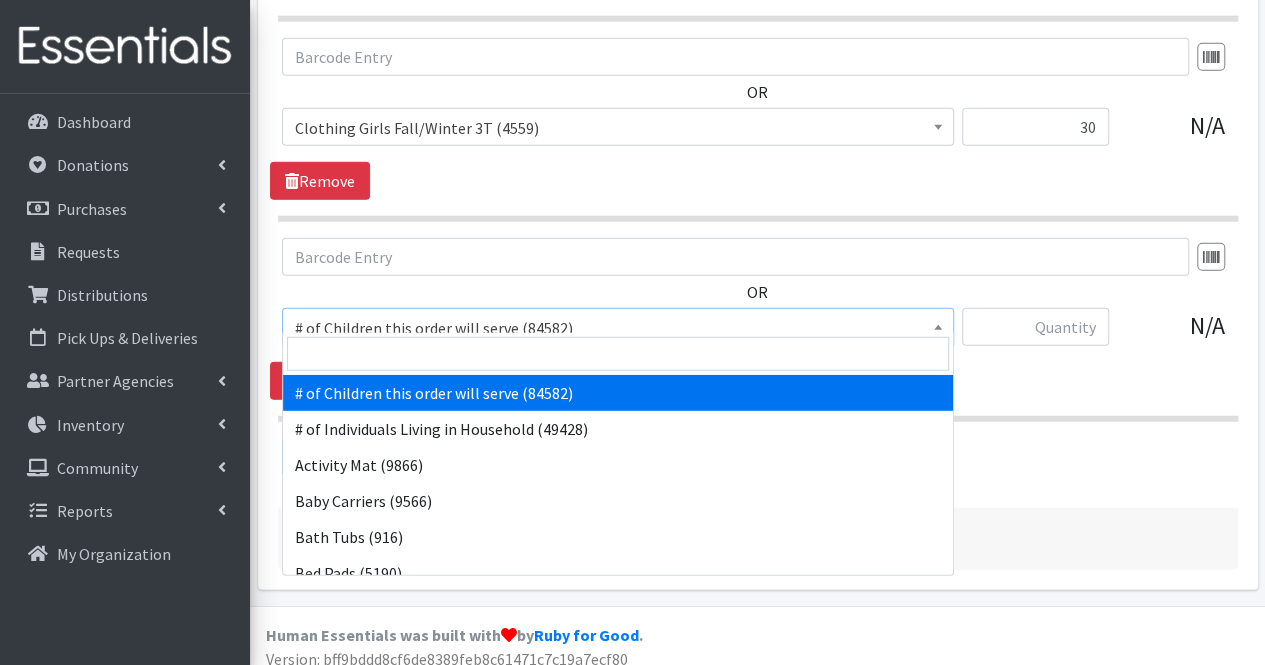 click on "# of Children this order will serve (84582)" at bounding box center [618, 328] 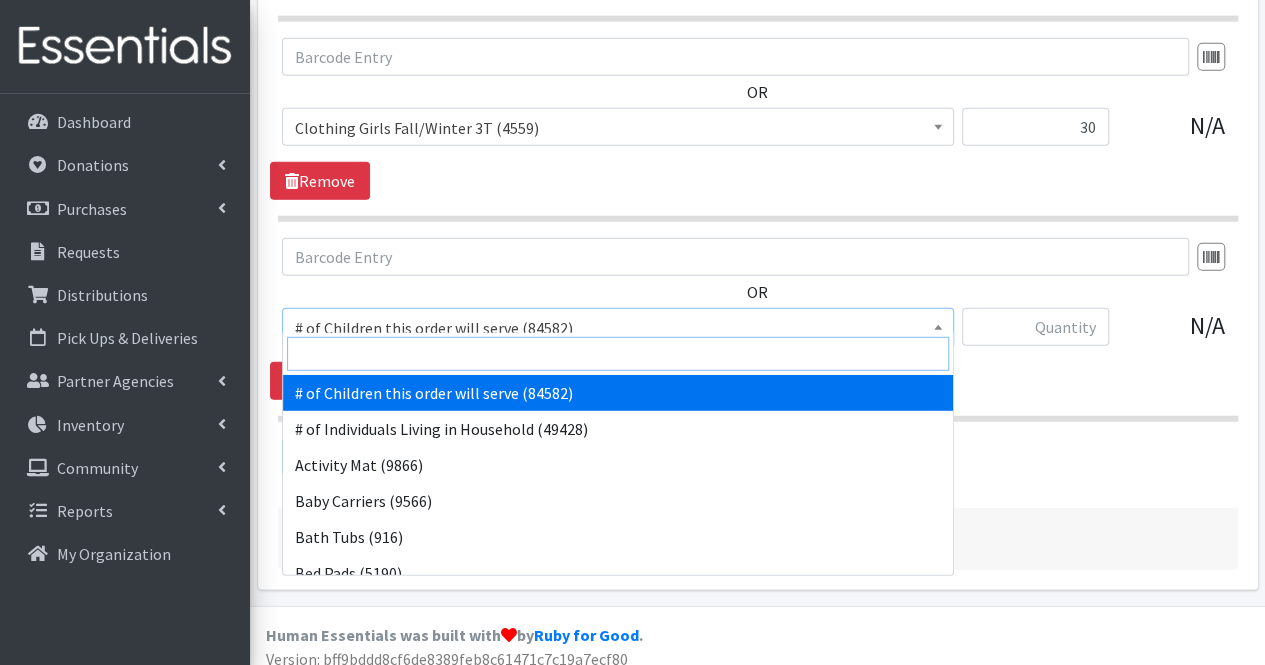click at bounding box center [618, 354] 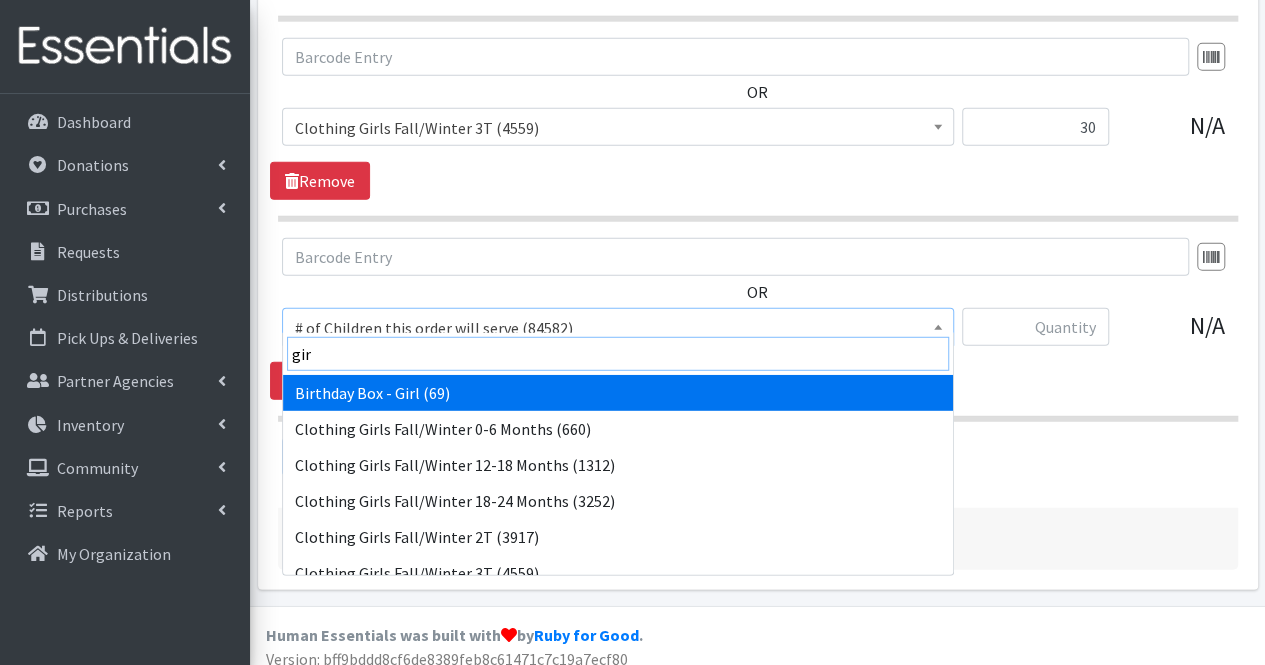 type on "girl" 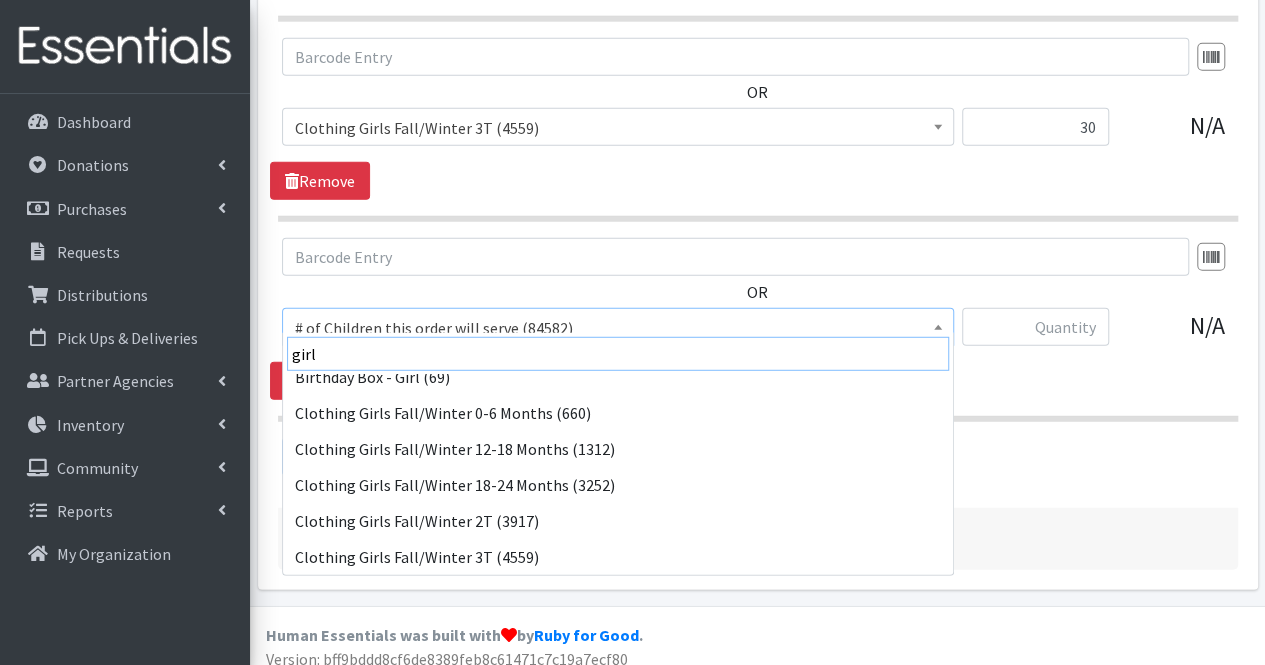 scroll, scrollTop: 52, scrollLeft: 0, axis: vertical 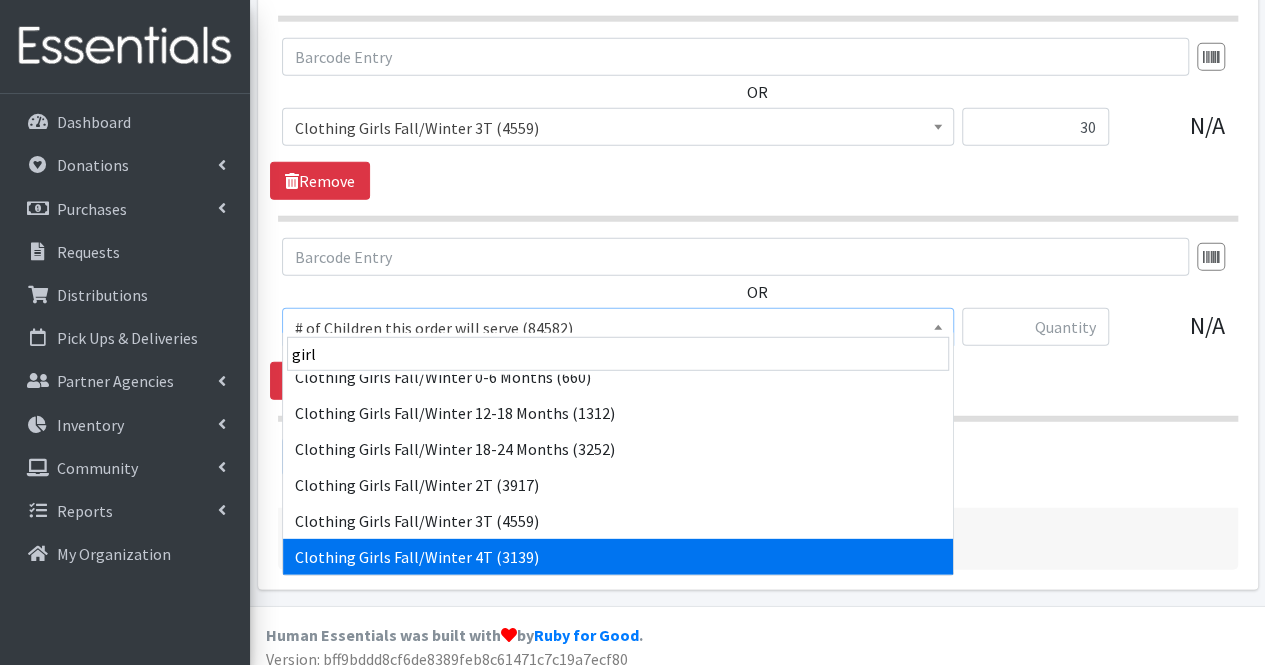 select on "5756" 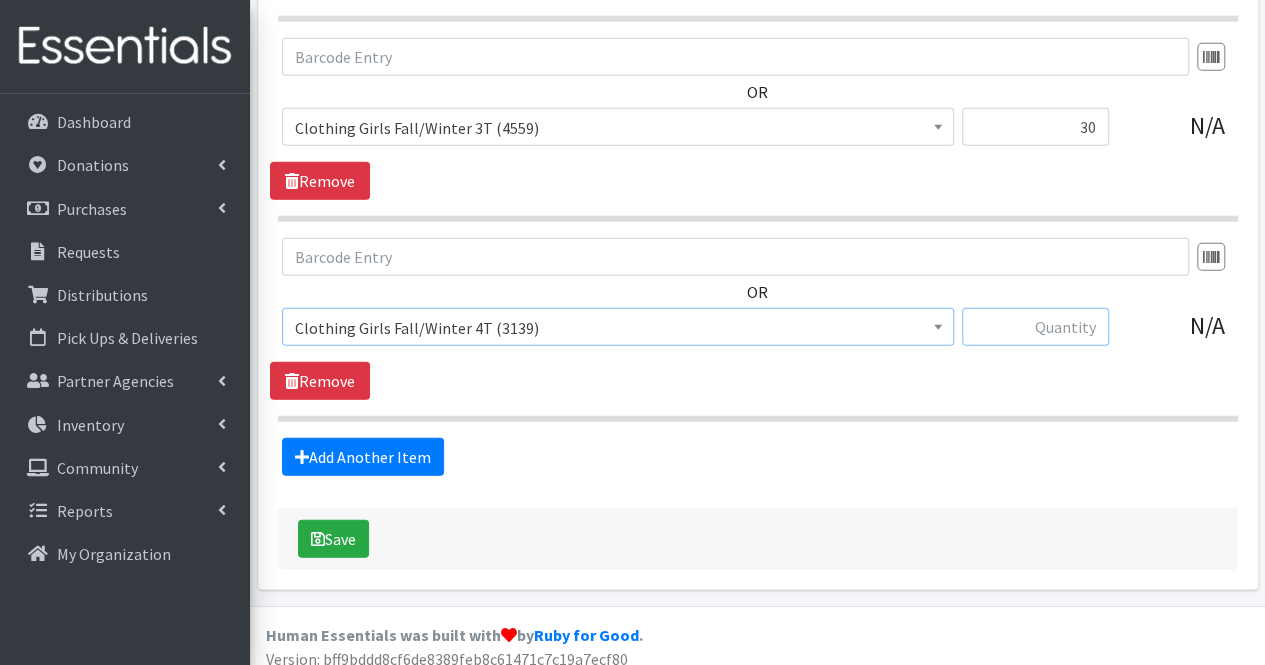 click at bounding box center [1035, 327] 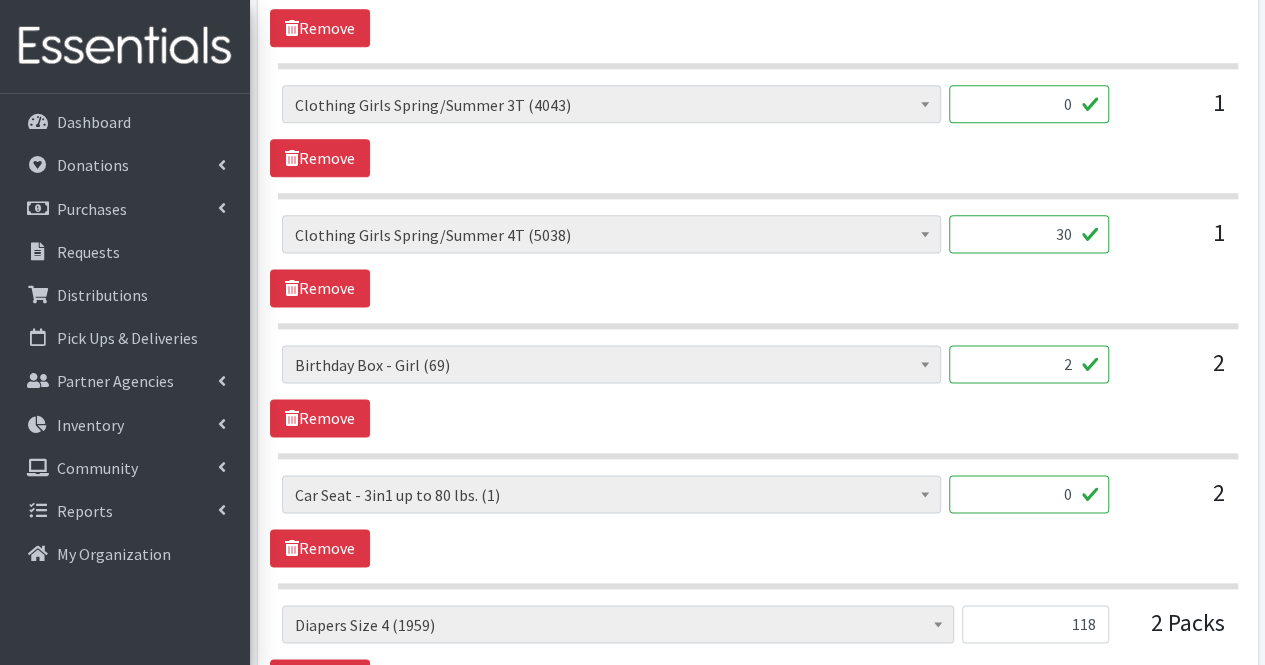 scroll, scrollTop: 1180, scrollLeft: 0, axis: vertical 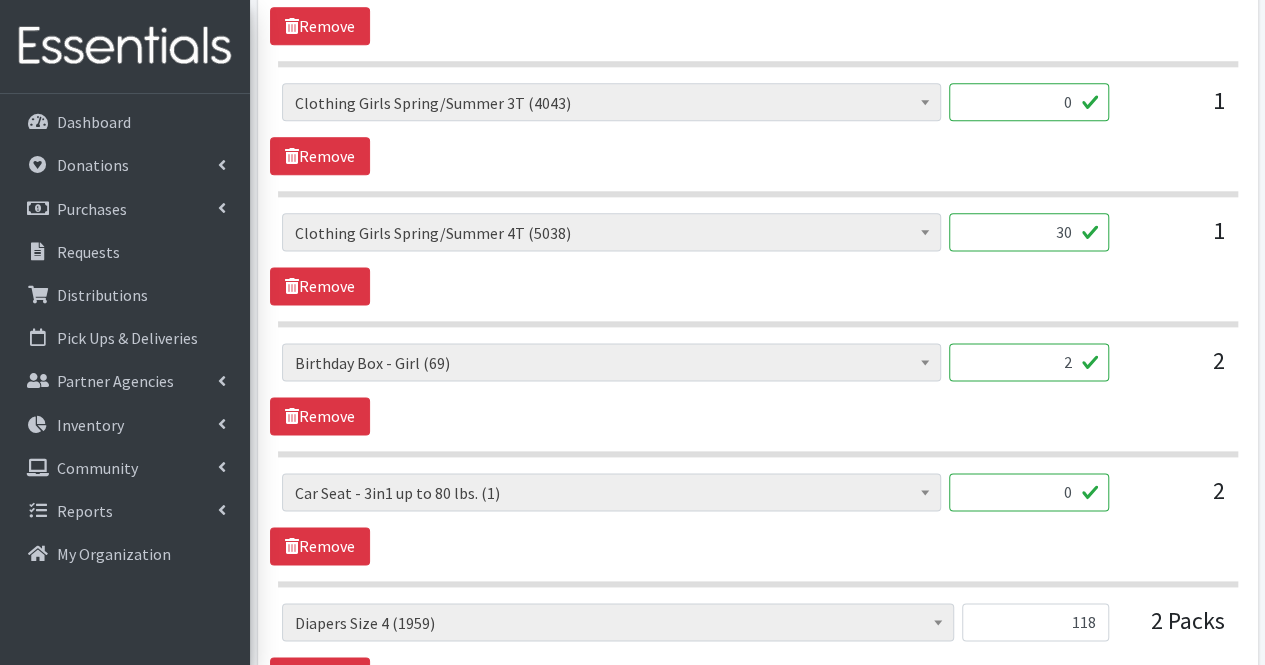 type on "30" 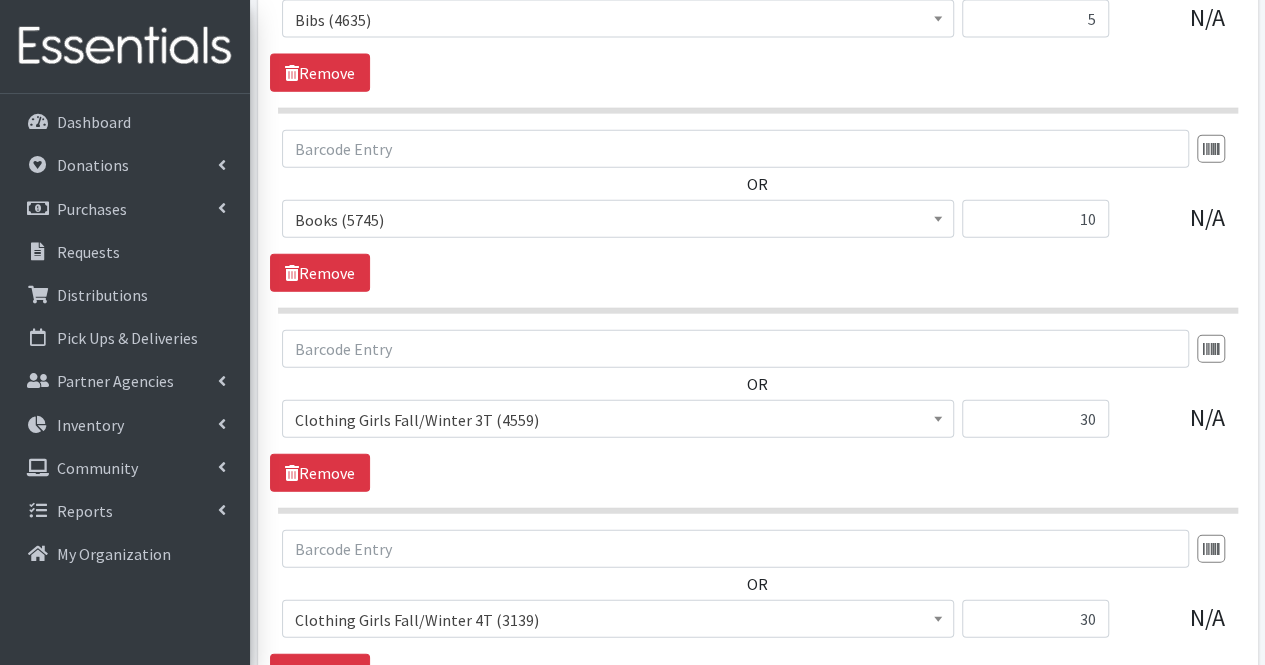 scroll, scrollTop: 2605, scrollLeft: 0, axis: vertical 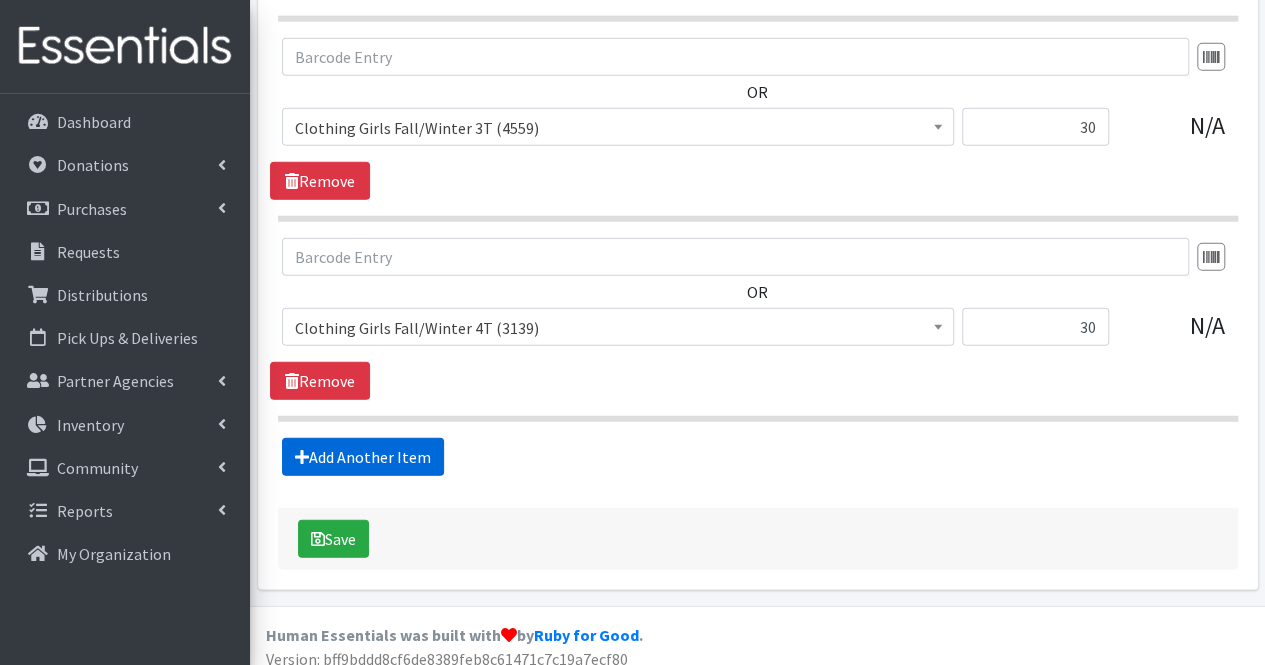 type on "0" 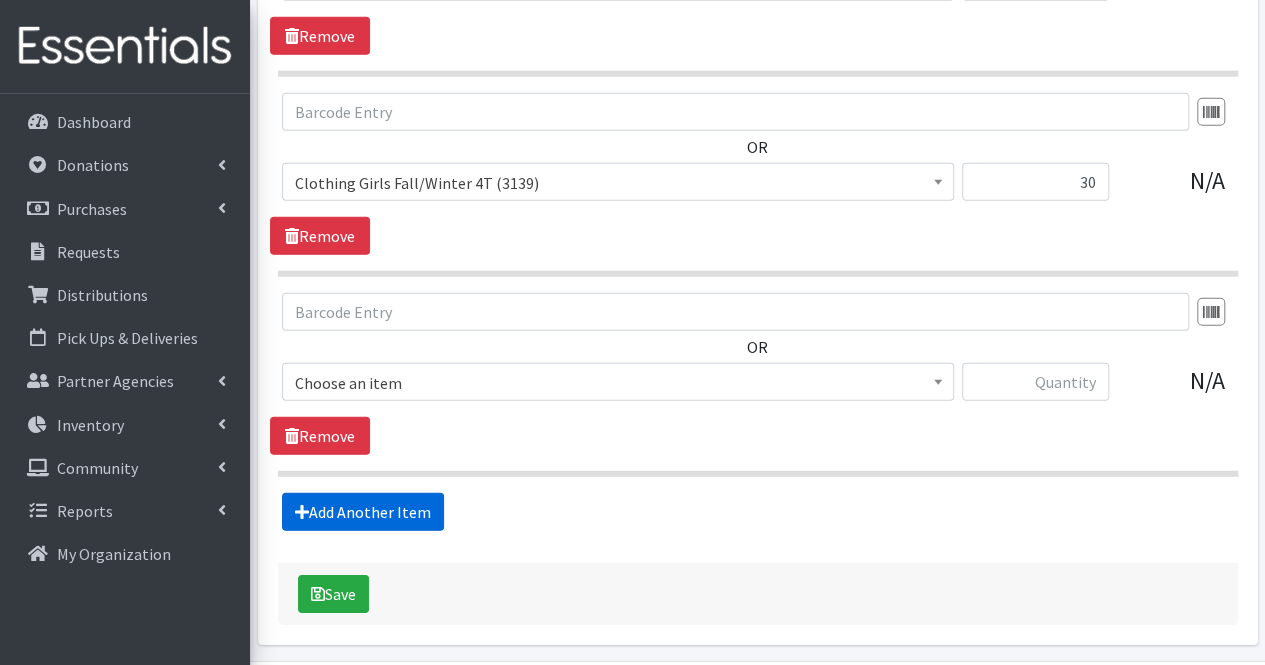 scroll, scrollTop: 2804, scrollLeft: 0, axis: vertical 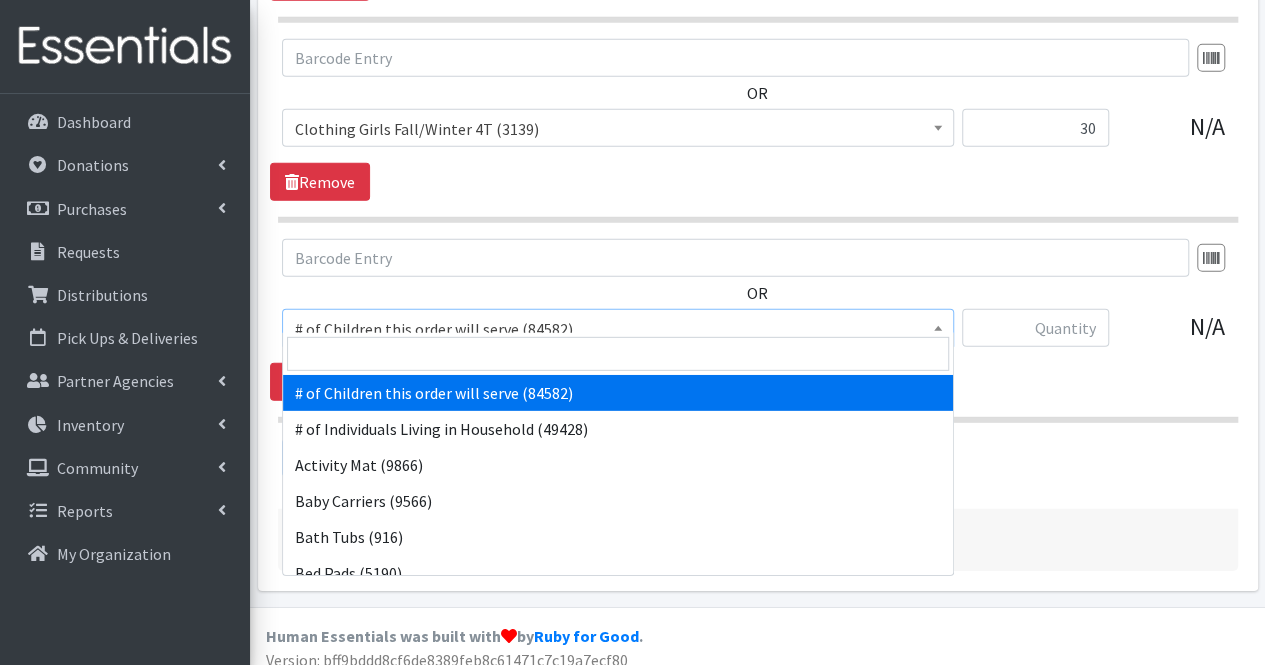 click on "# of Children this order will serve (84582)" at bounding box center [618, 328] 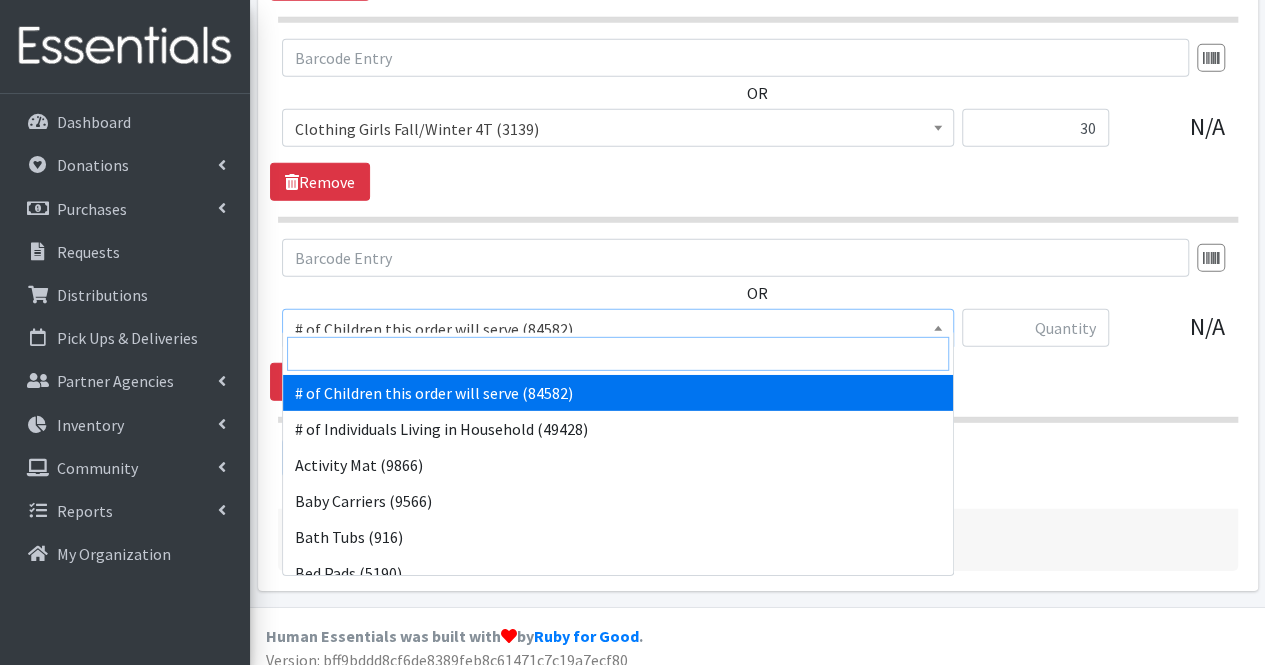 click at bounding box center (618, 354) 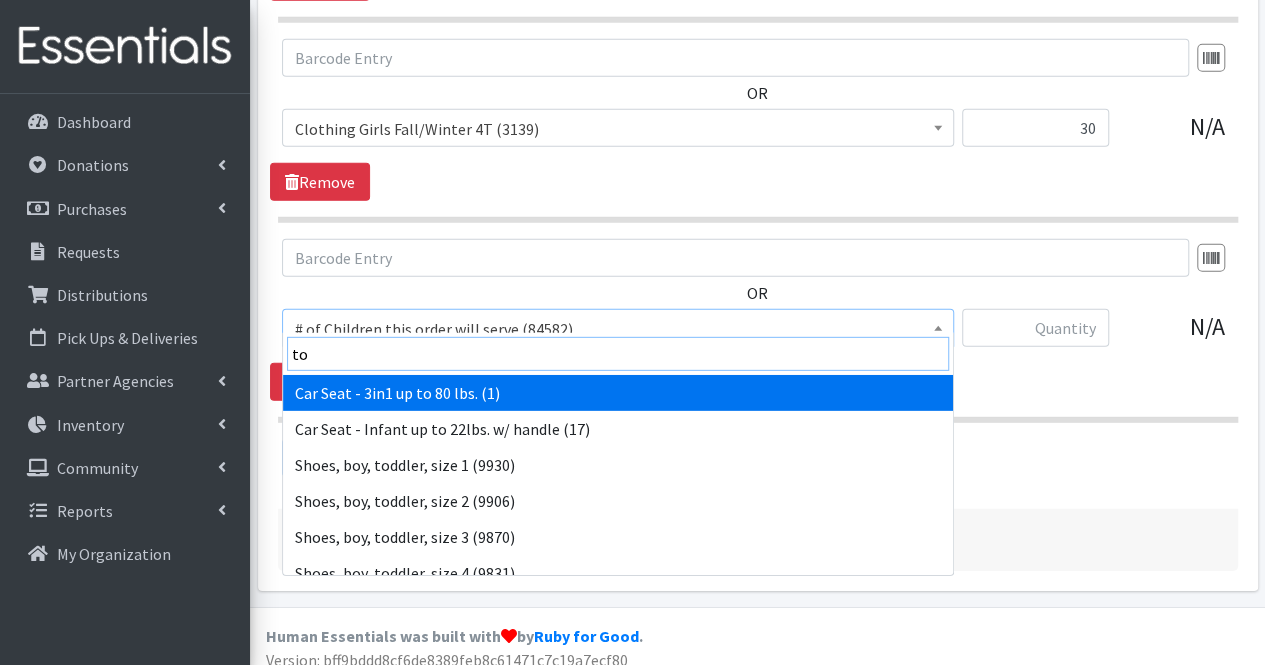 type on "toy" 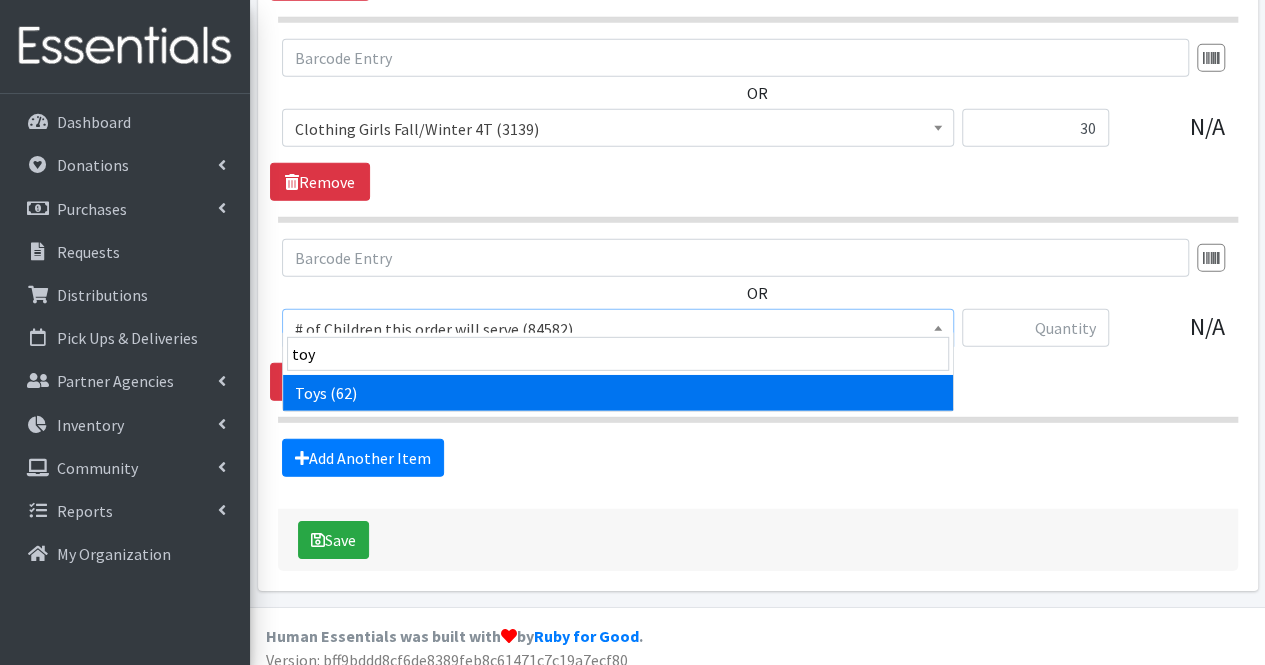 select on "6264" 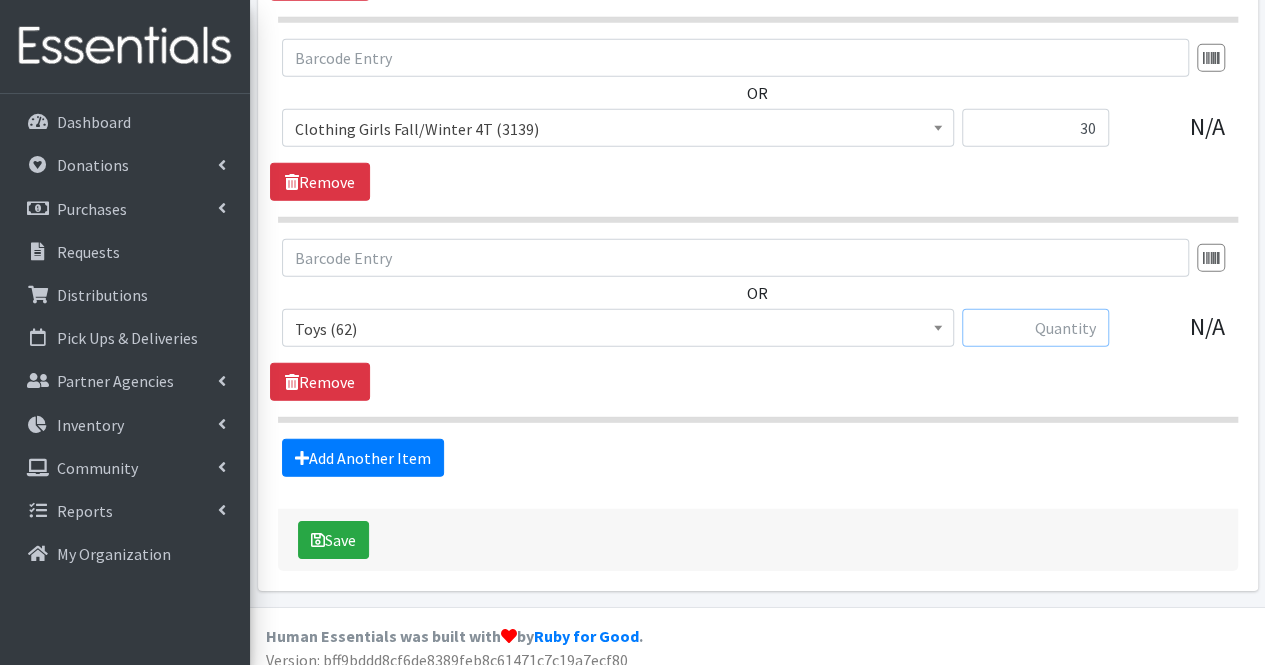 click at bounding box center [1035, 328] 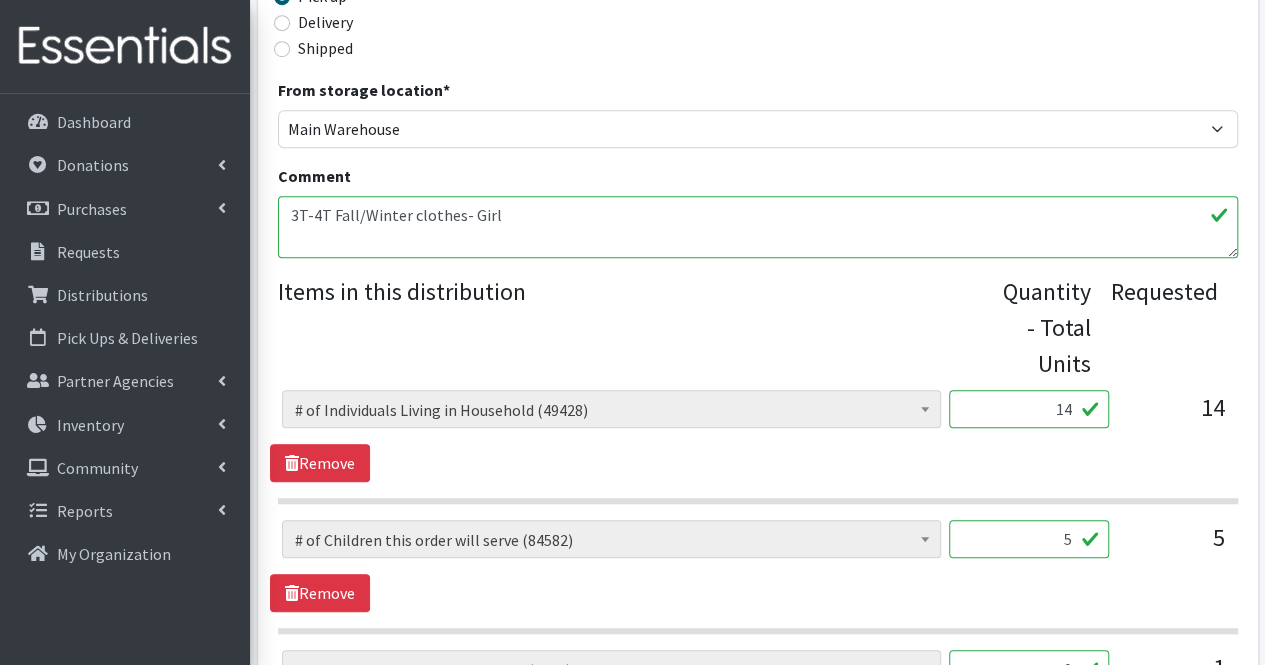 scroll, scrollTop: 614, scrollLeft: 0, axis: vertical 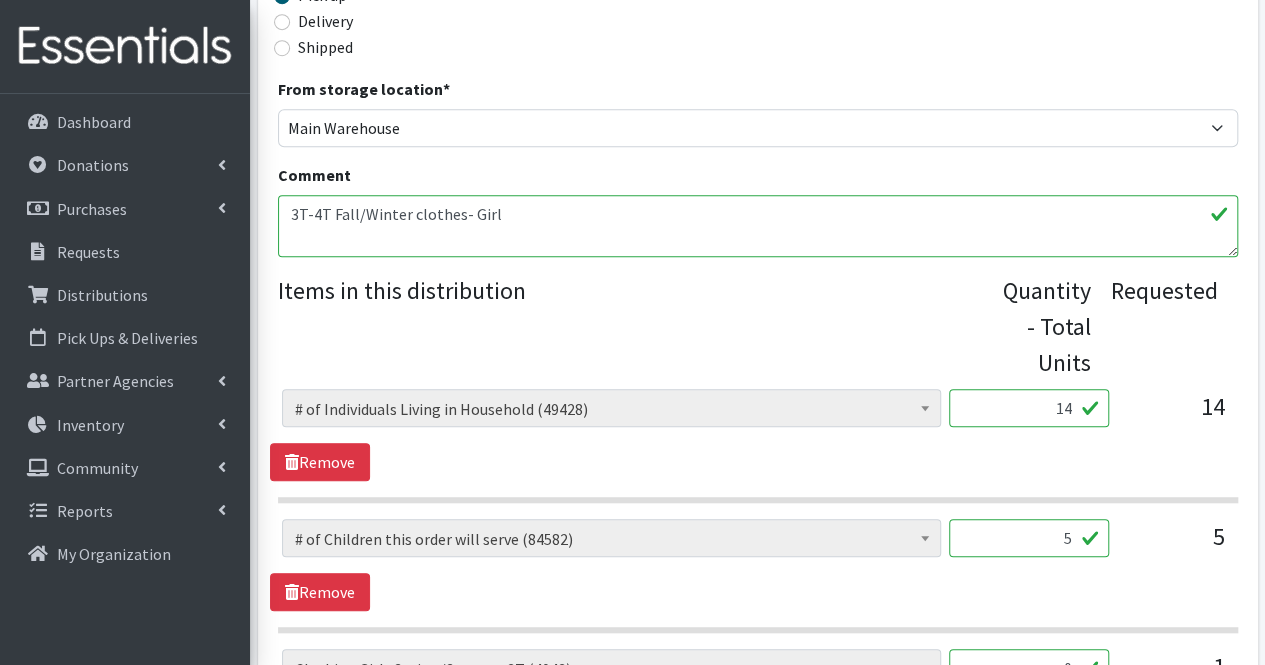 type on "2" 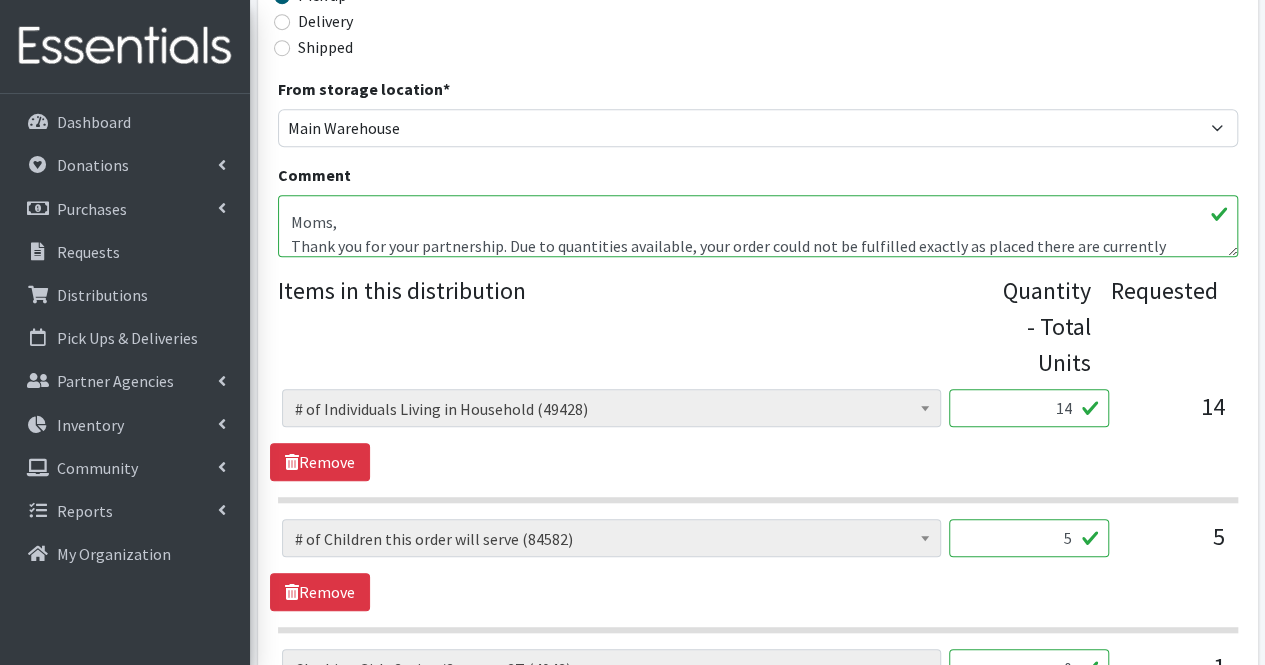scroll, scrollTop: 96, scrollLeft: 0, axis: vertical 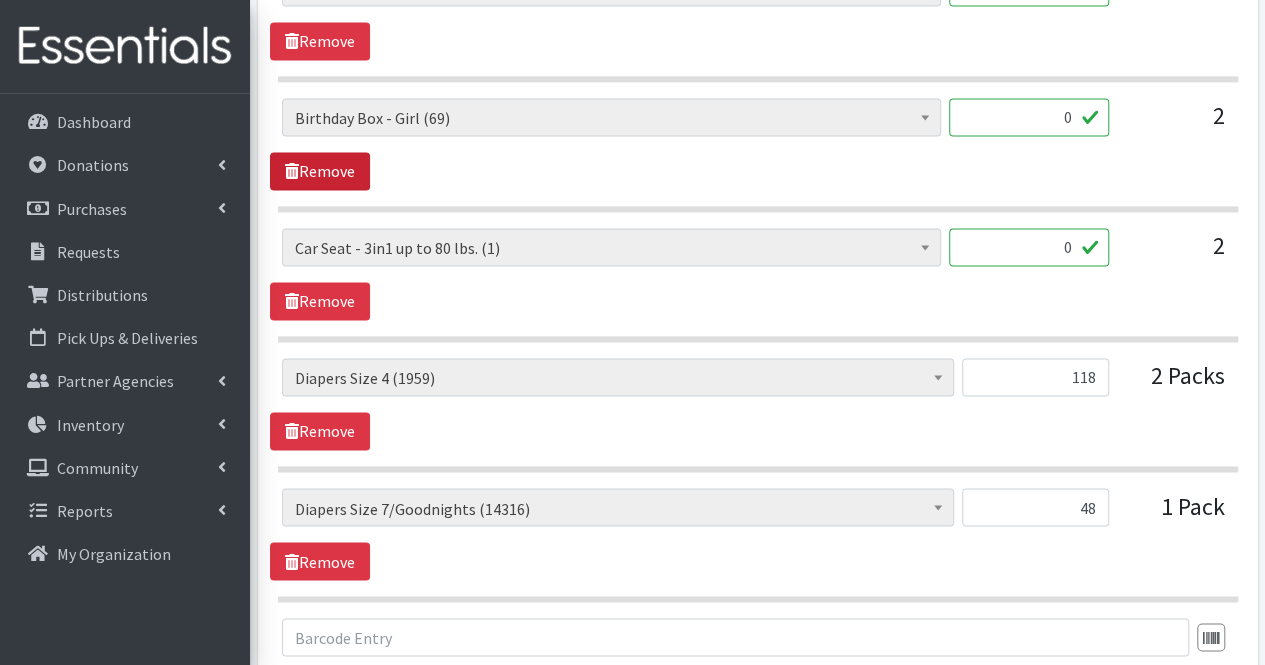 type on "3T-4T Fall/Winter clothes- Girl
Moms,
Thank you for your partnership. Due to quantities available, your order could not be fulfilled exactly as placed there are currently no Girls S/S 3T clothing, 3 in 1 car seats or birthday boxes (substituted toys). Thank you again for your partnership and we look forward to working with you again in the future.
-[PERSON_NAME]" 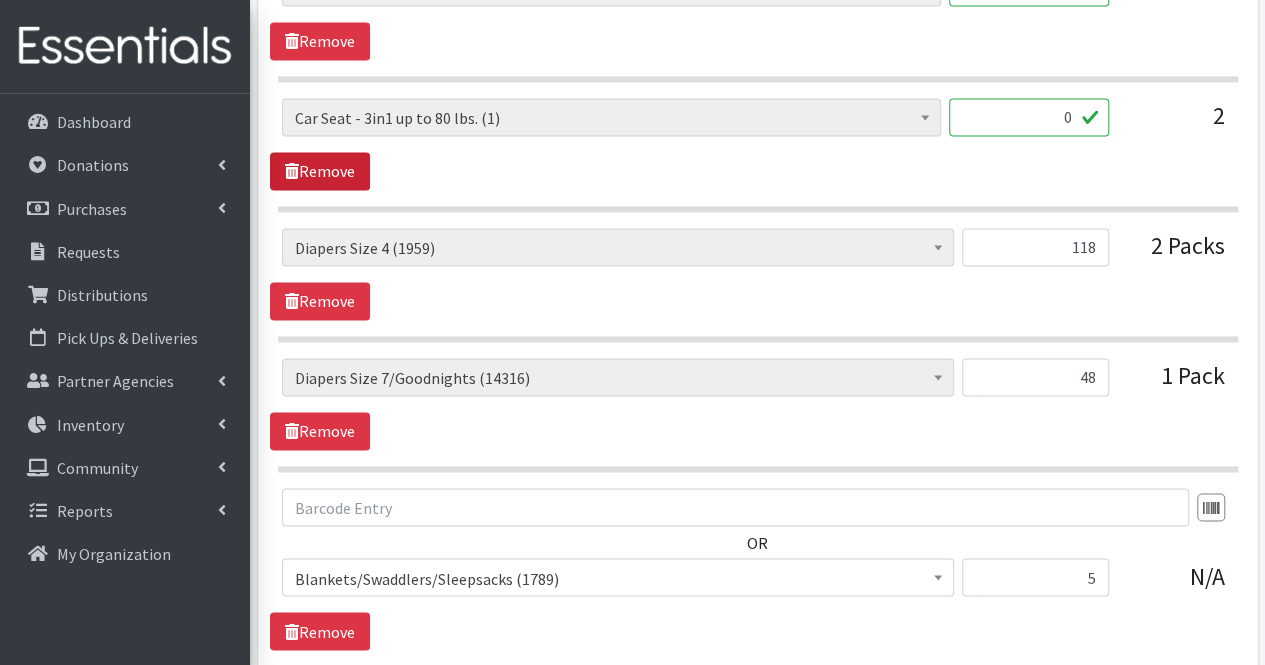 click on "Remove" at bounding box center (320, 171) 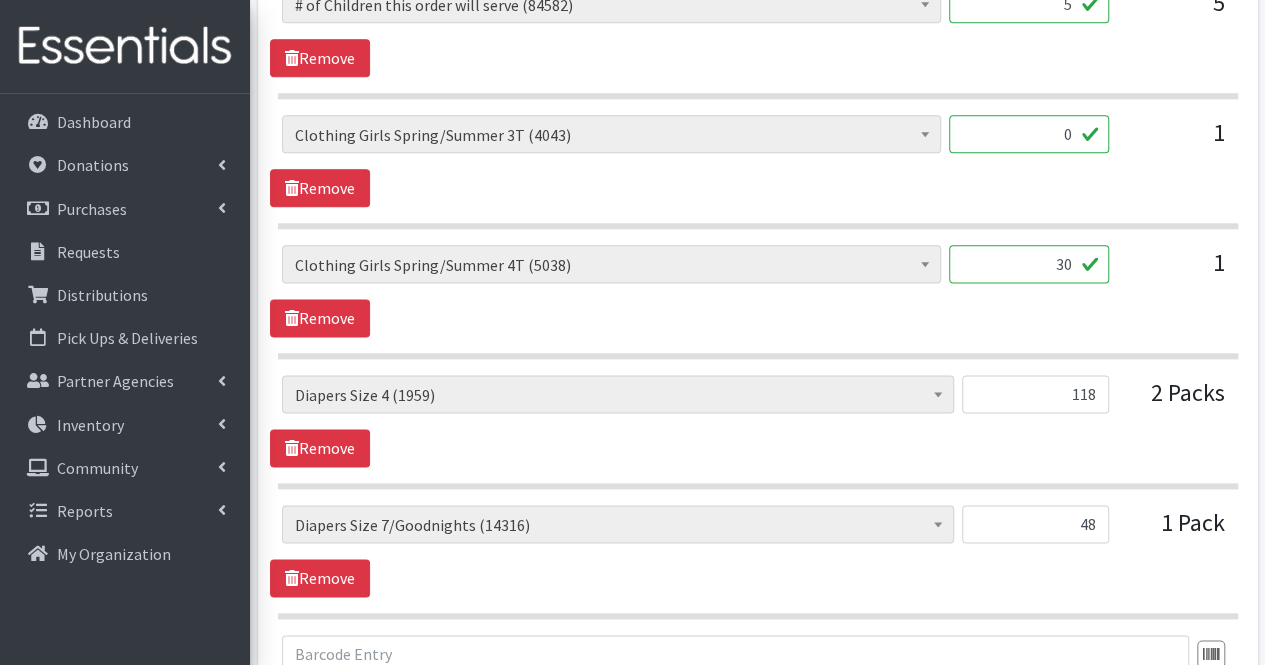 scroll, scrollTop: 1147, scrollLeft: 0, axis: vertical 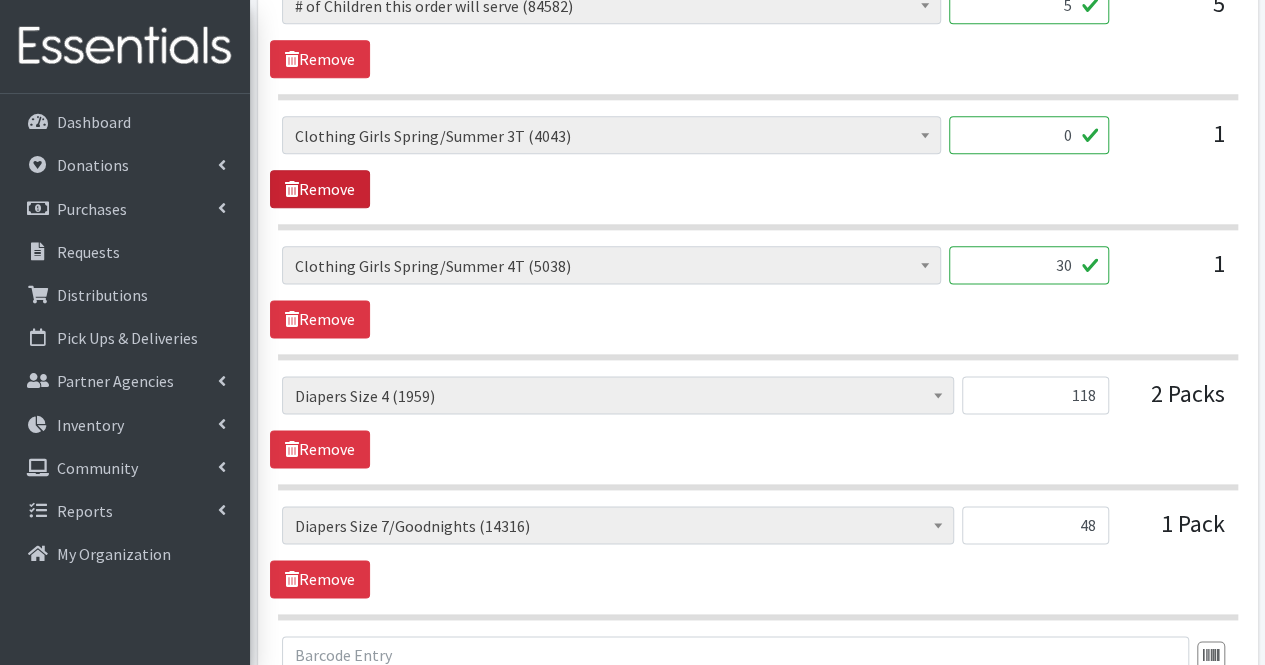 click on "Remove" at bounding box center [320, 189] 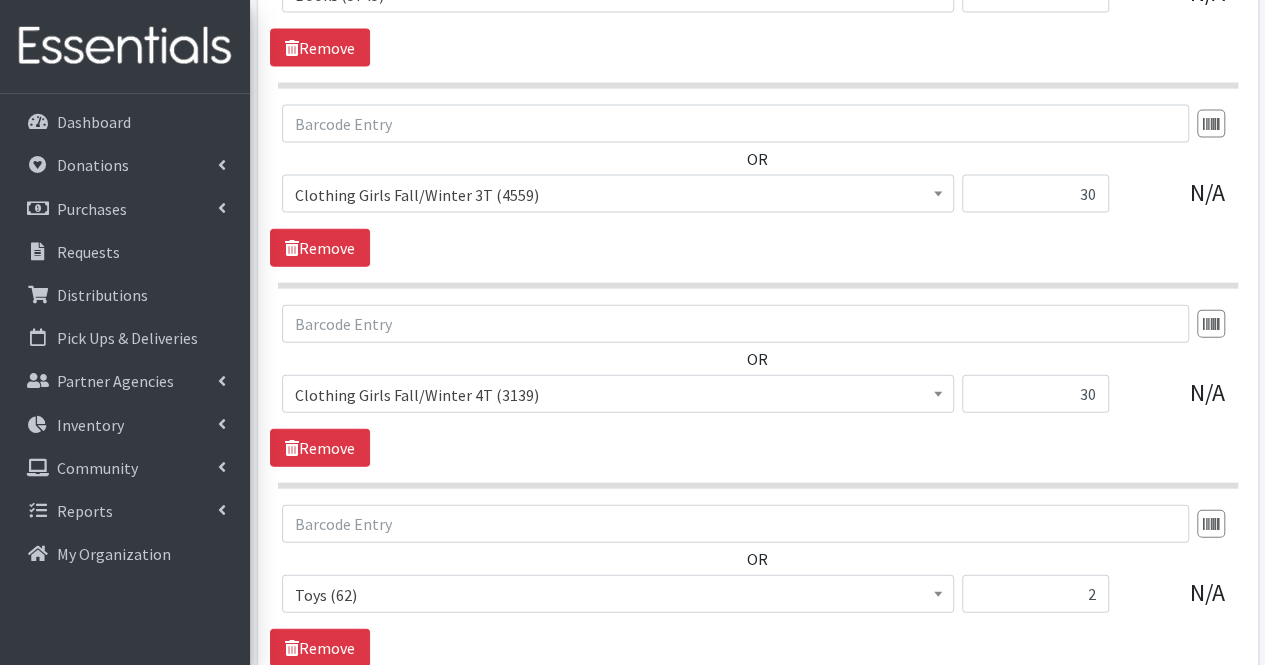 scroll, scrollTop: 2417, scrollLeft: 0, axis: vertical 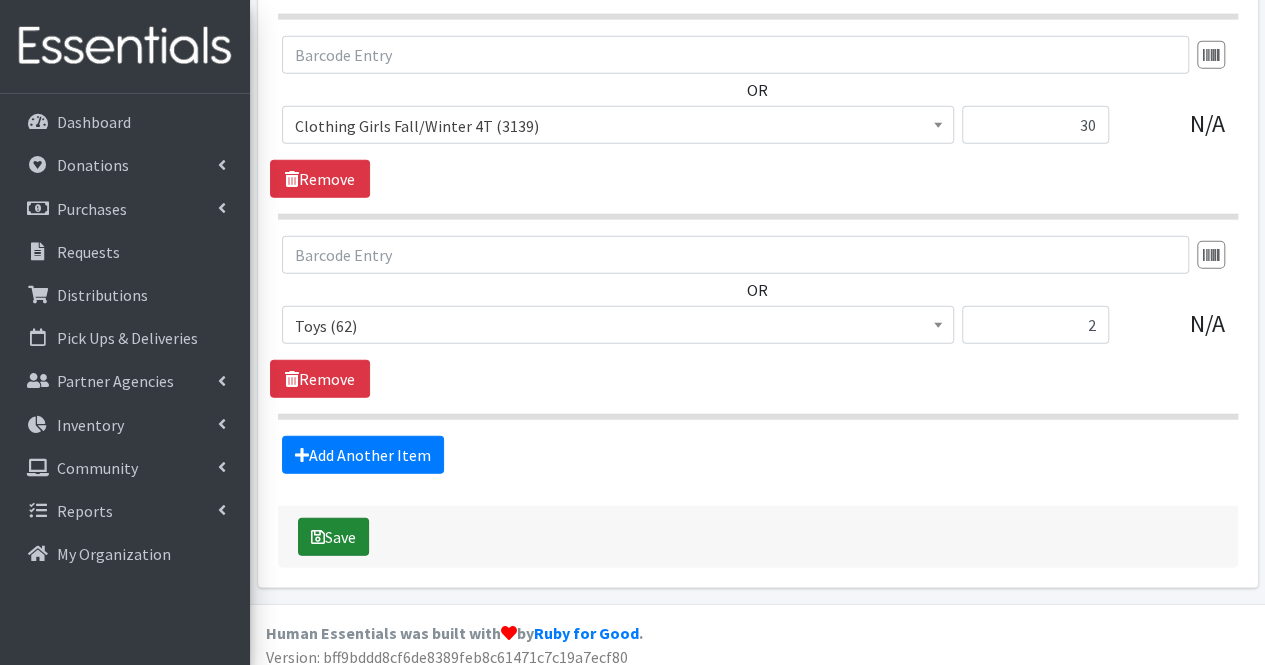 click on "Save" at bounding box center [333, 537] 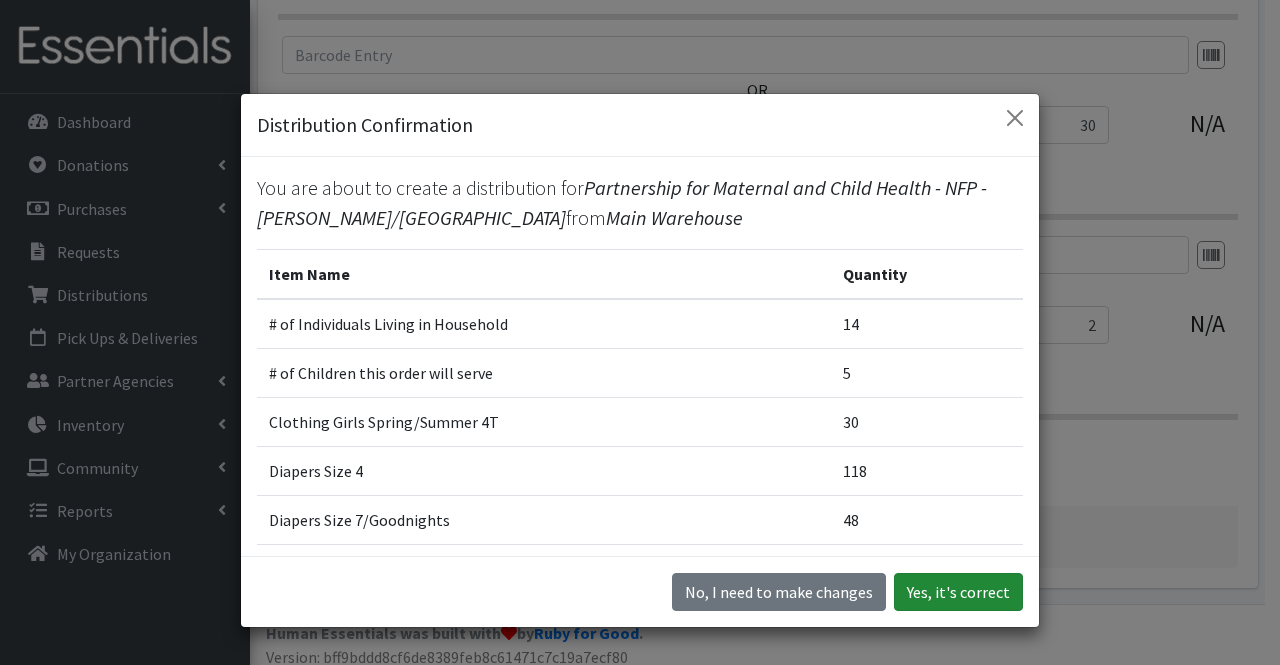 click on "Yes, it's correct" at bounding box center (958, 592) 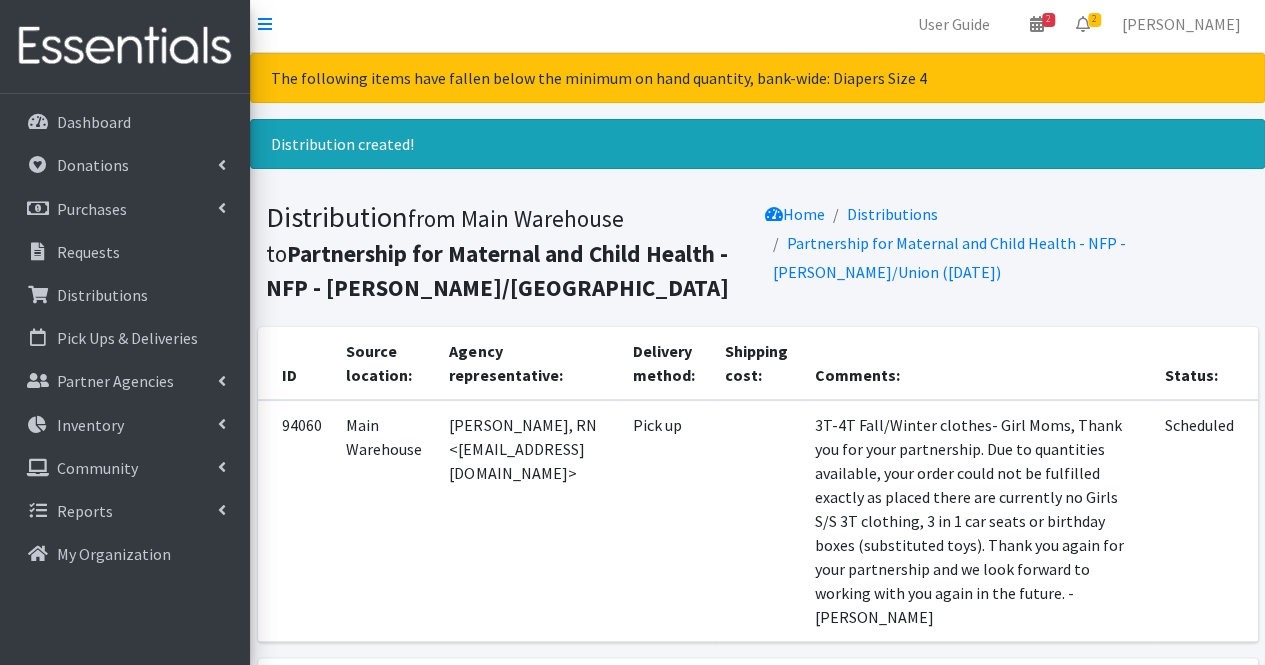 scroll, scrollTop: 0, scrollLeft: 0, axis: both 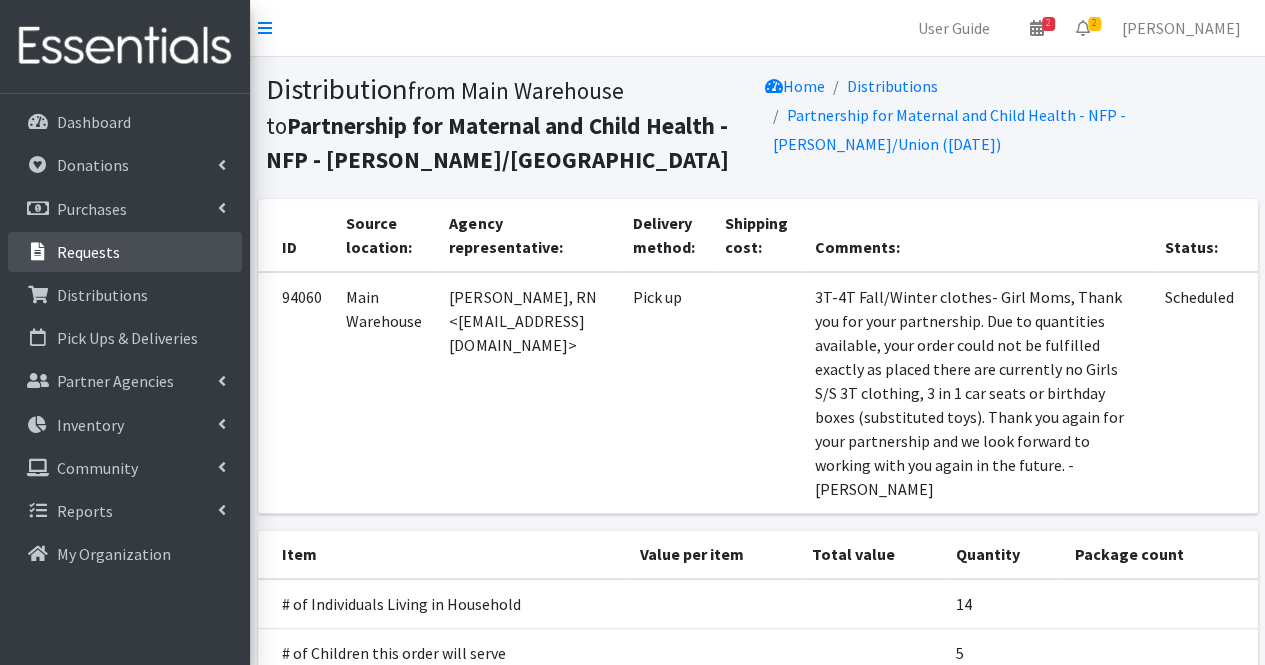 click on "Requests" at bounding box center (125, 252) 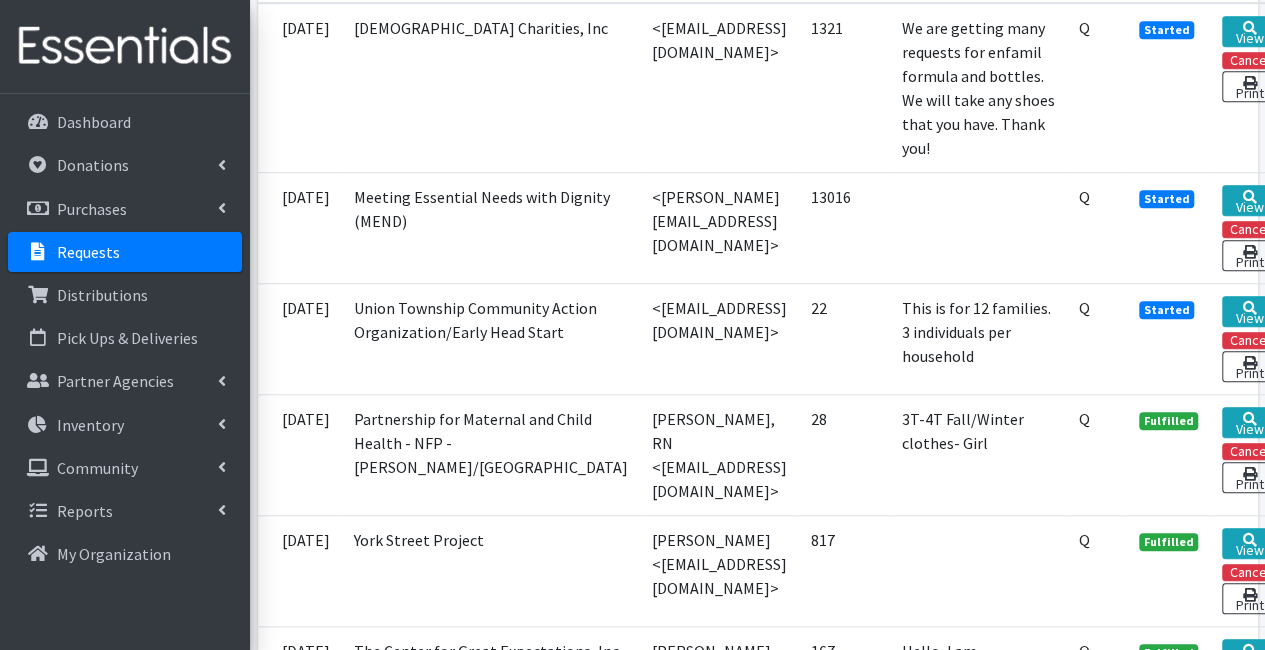 scroll, scrollTop: 624, scrollLeft: 0, axis: vertical 